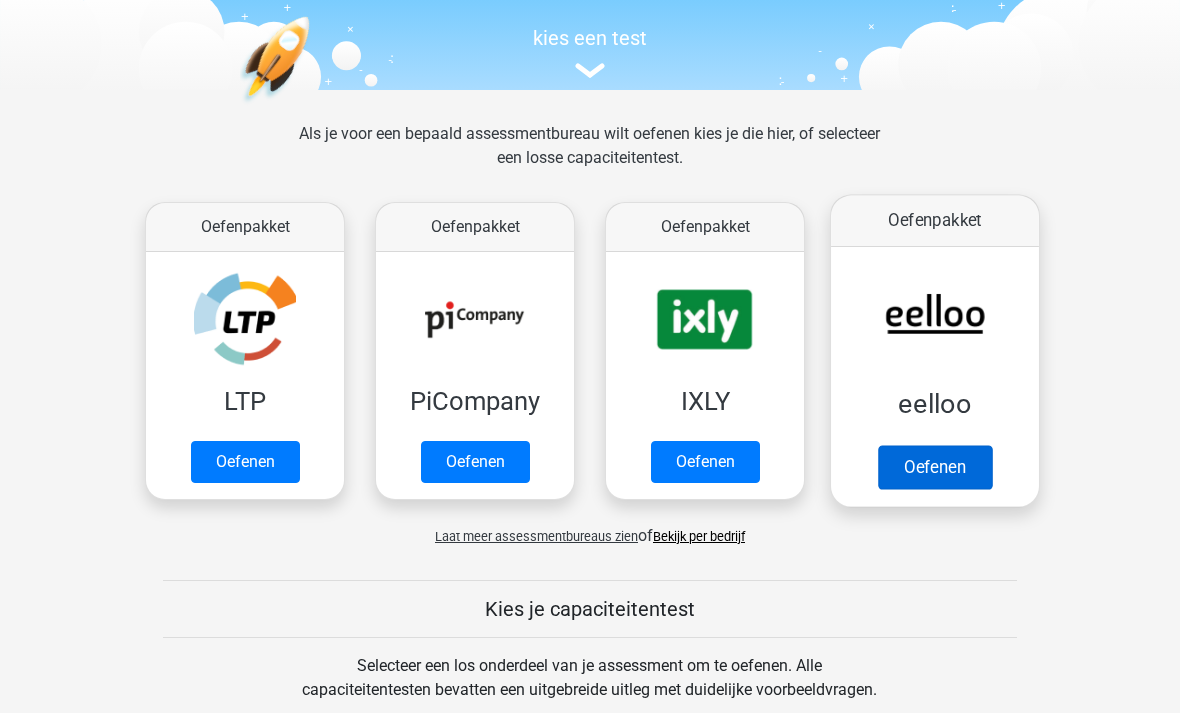 scroll, scrollTop: 196, scrollLeft: 0, axis: vertical 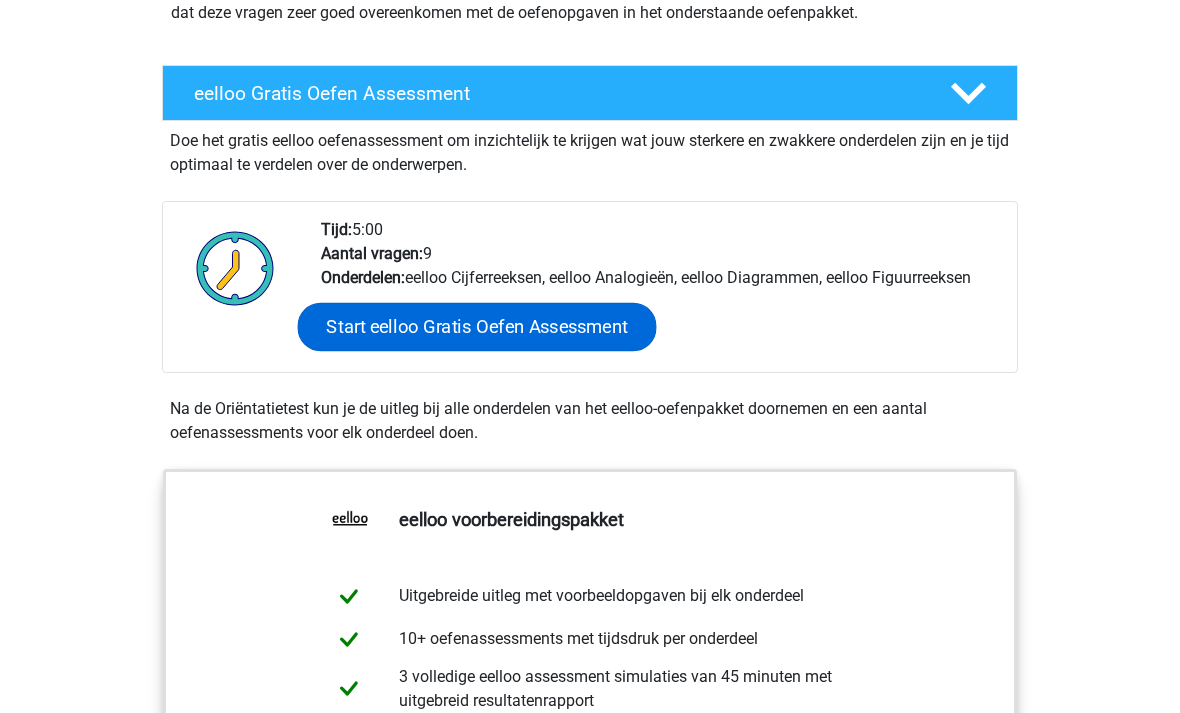 click on "Start eelloo Gratis Oefen Assessment" at bounding box center (477, 327) 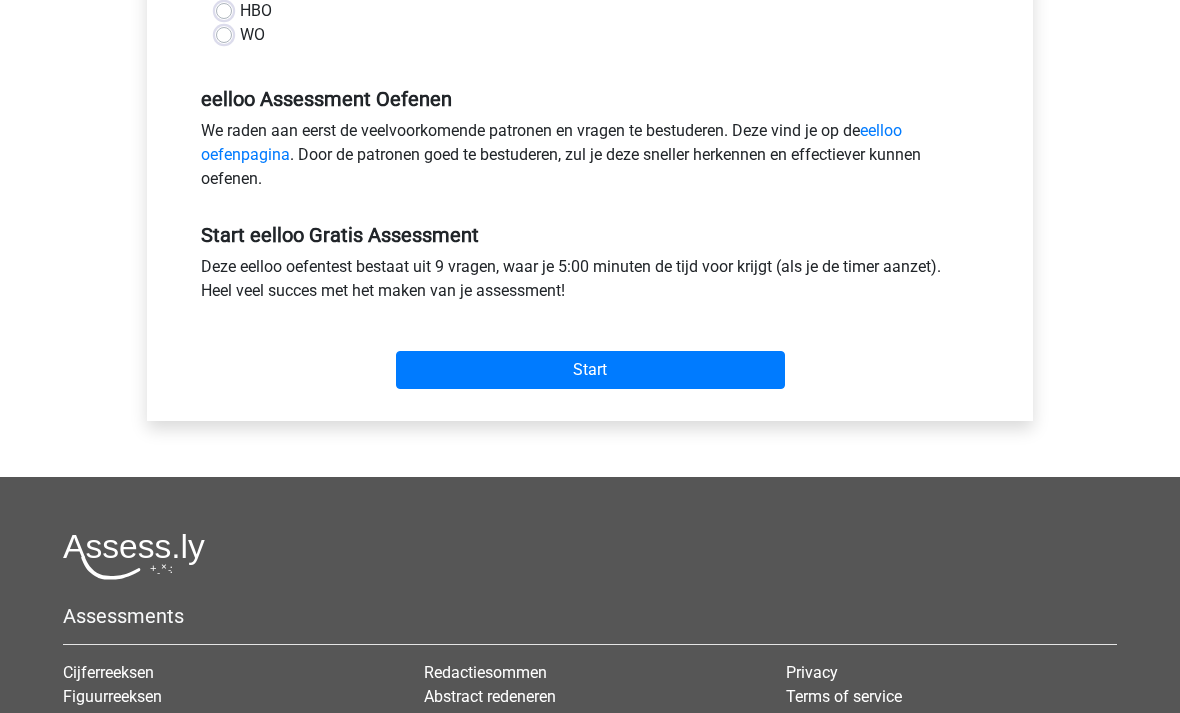 scroll, scrollTop: 603, scrollLeft: 0, axis: vertical 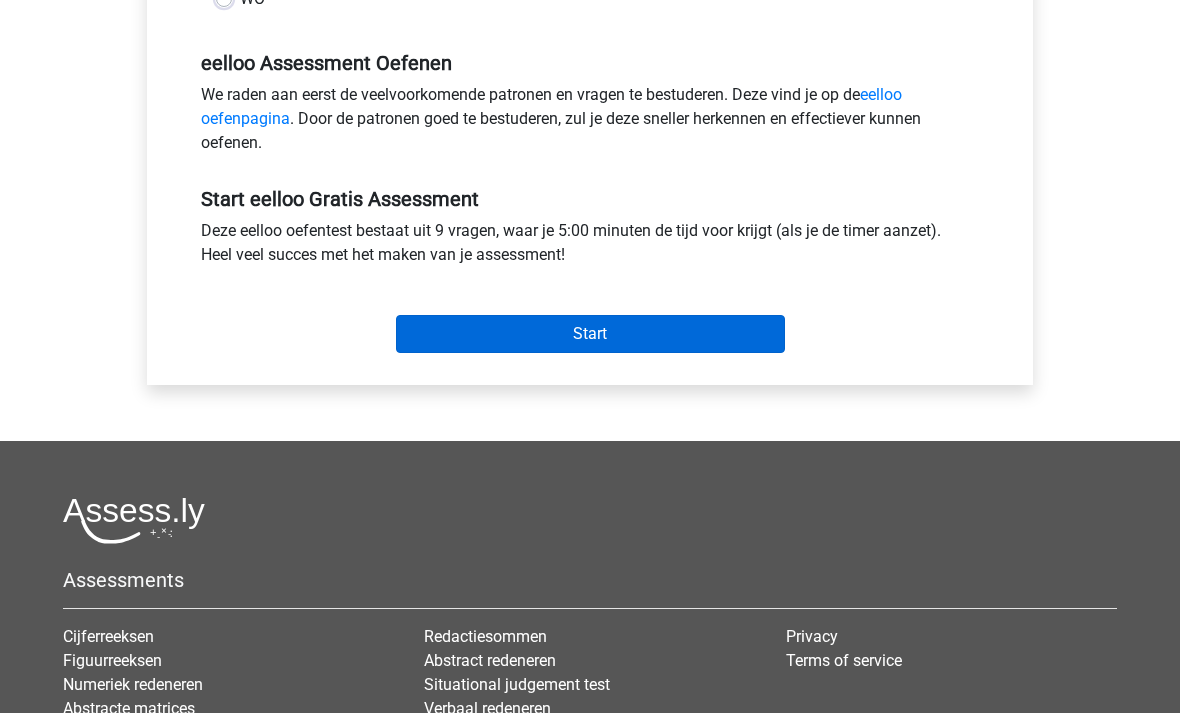 click on "Start" at bounding box center (590, 334) 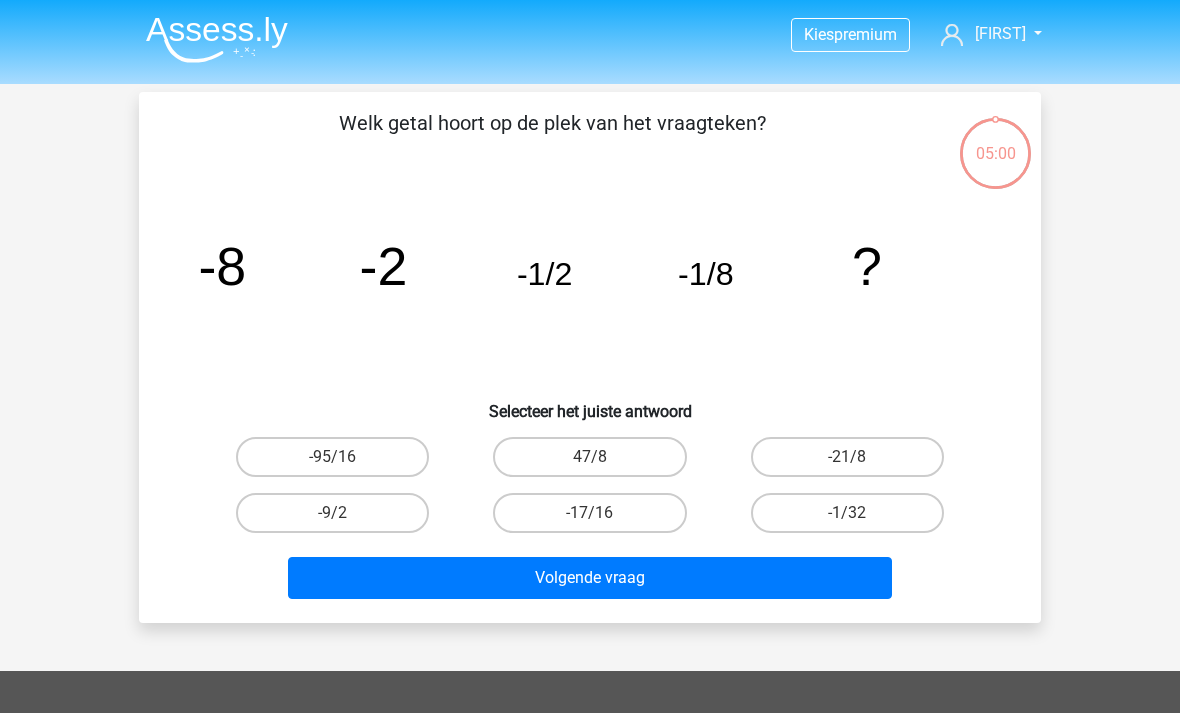 scroll, scrollTop: 2, scrollLeft: 0, axis: vertical 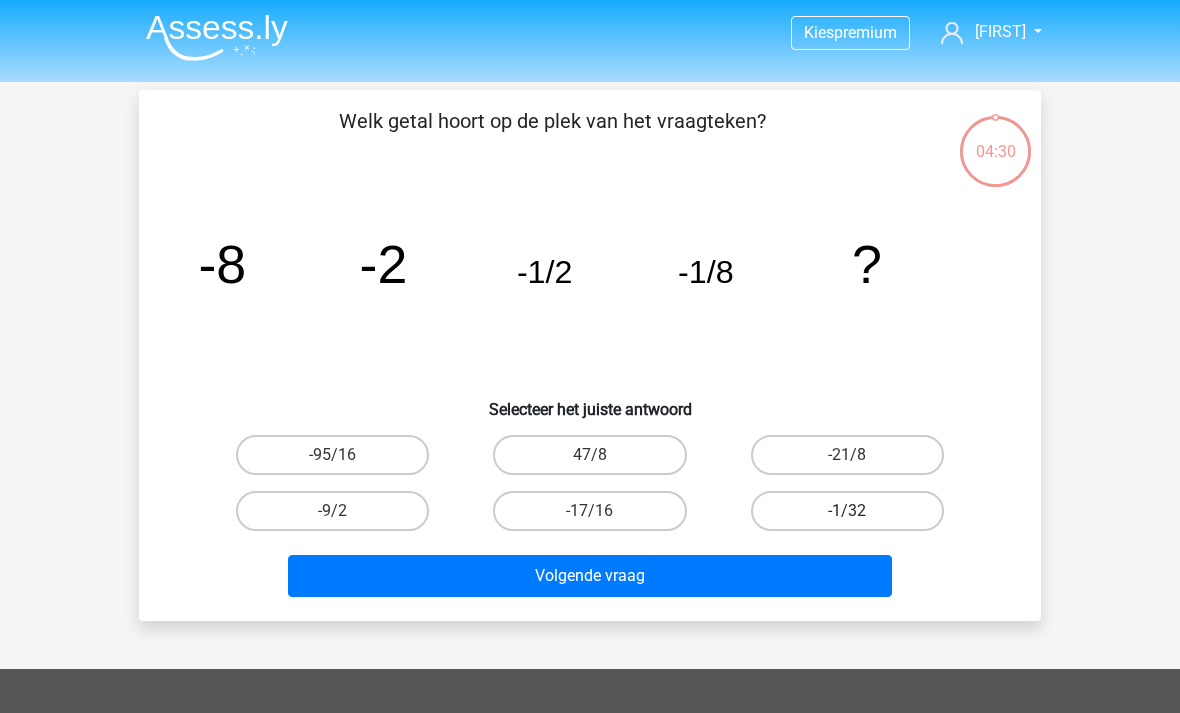 click on "-1/32" at bounding box center (847, 511) 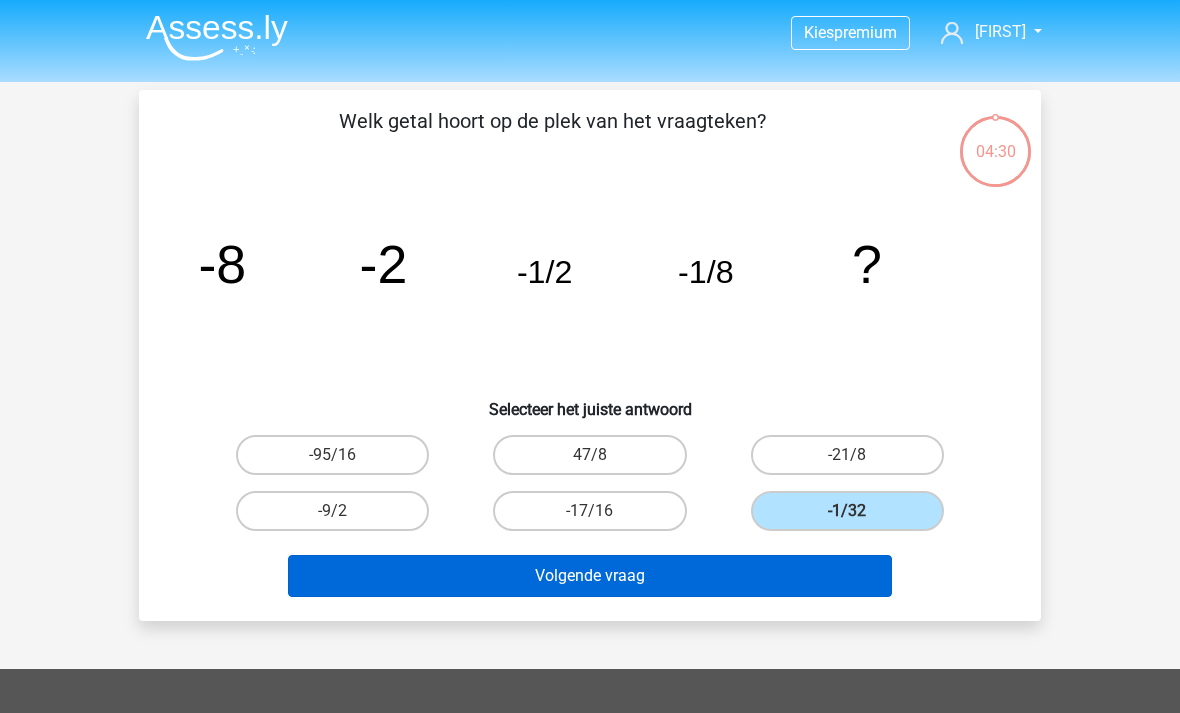 click on "Volgende vraag" at bounding box center [590, 576] 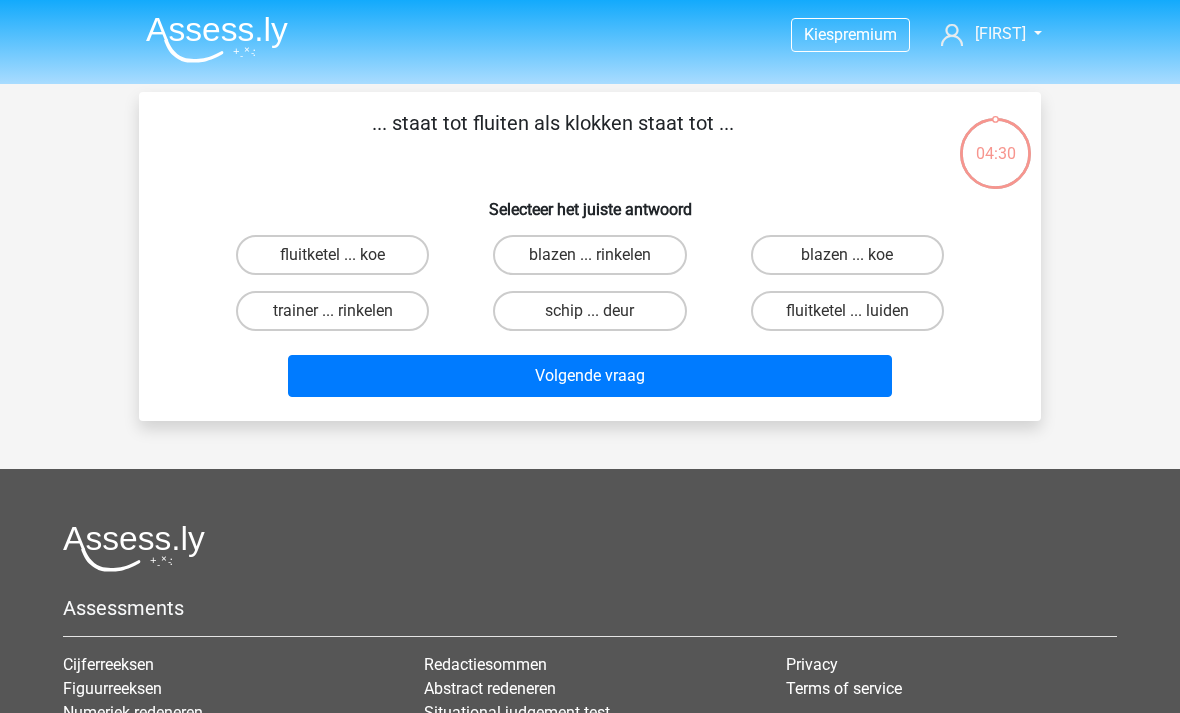 scroll, scrollTop: 0, scrollLeft: 0, axis: both 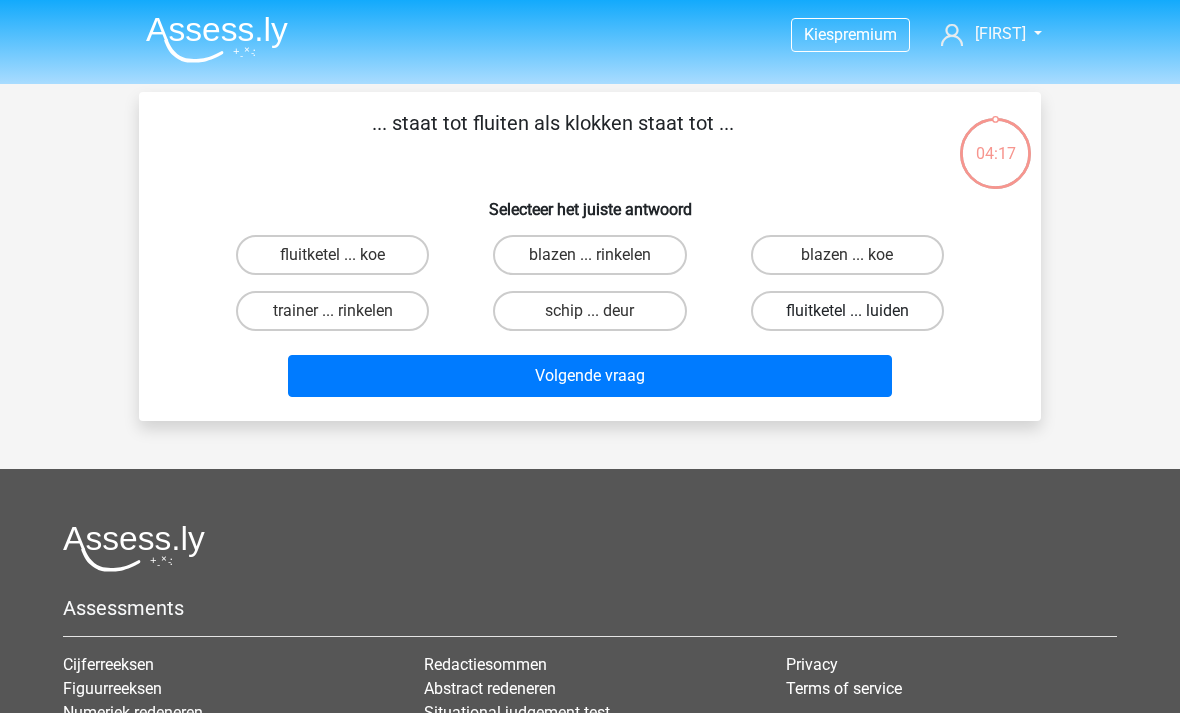 click on "fluitketel ... luiden" at bounding box center [847, 311] 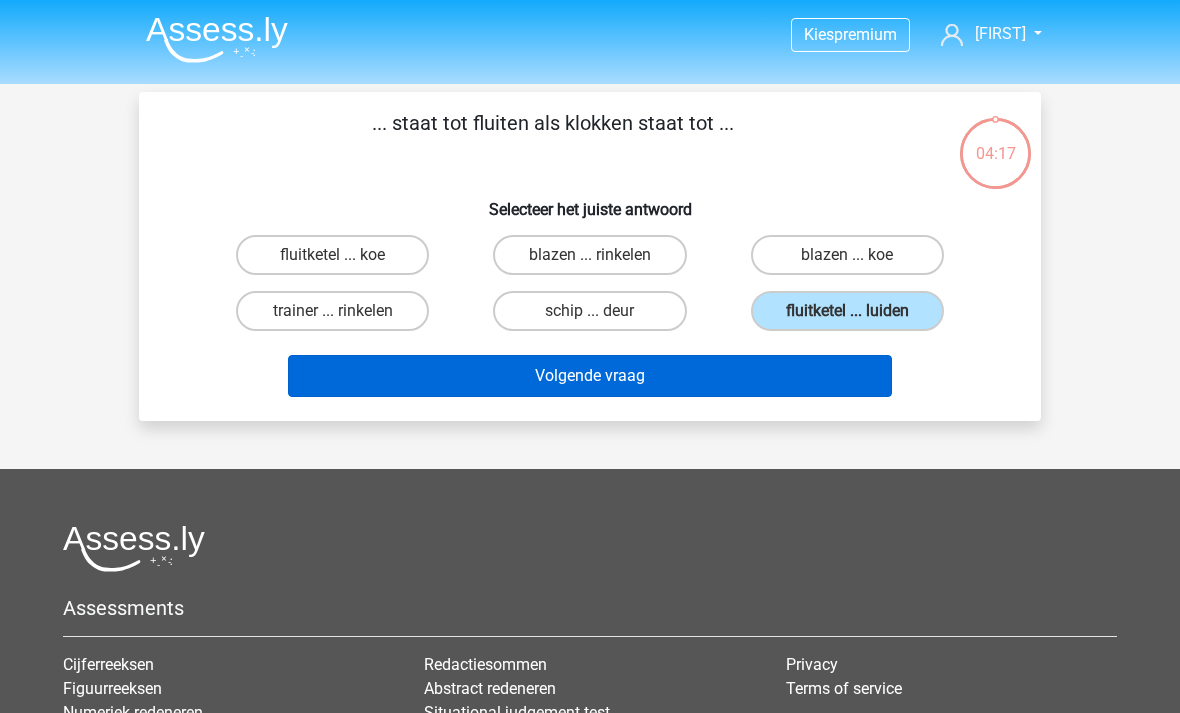 click on "Volgende vraag" at bounding box center [590, 376] 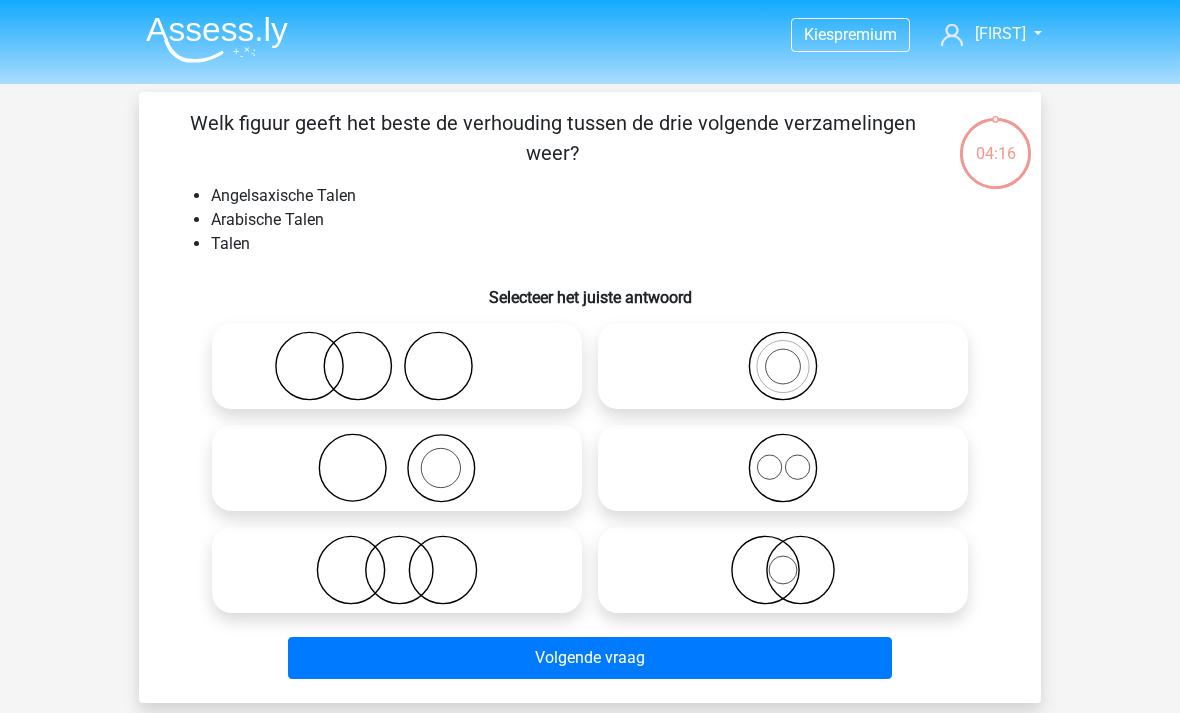 scroll, scrollTop: 0, scrollLeft: 0, axis: both 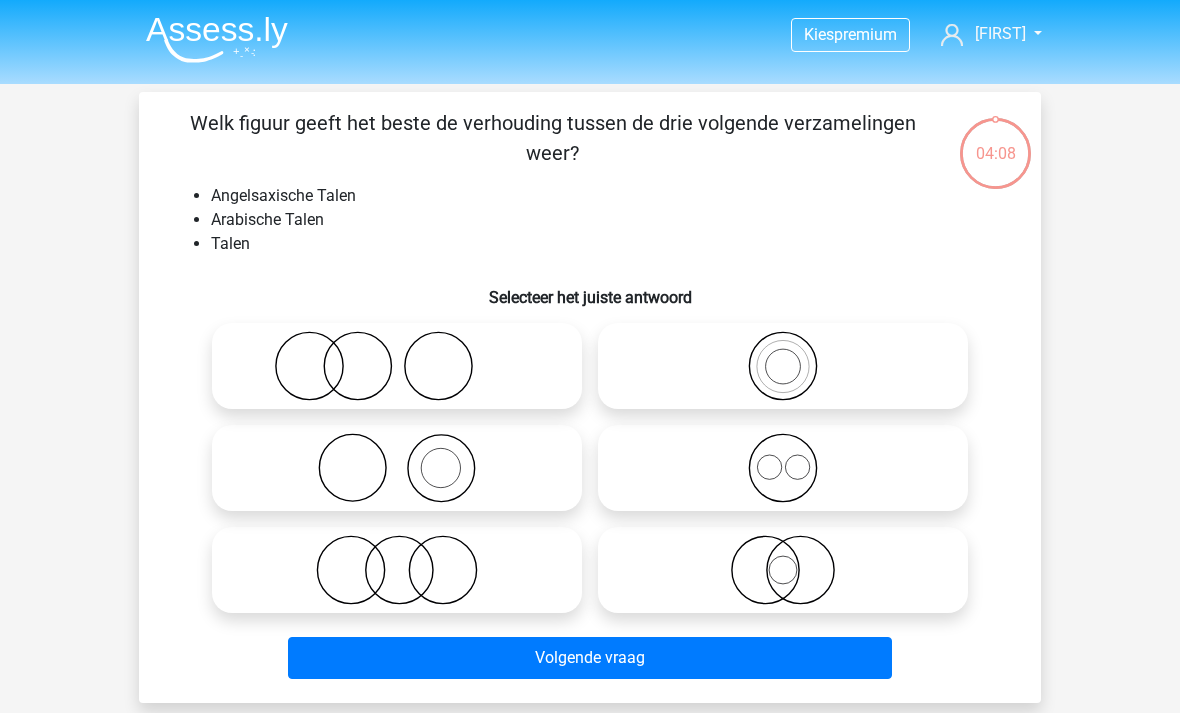 click 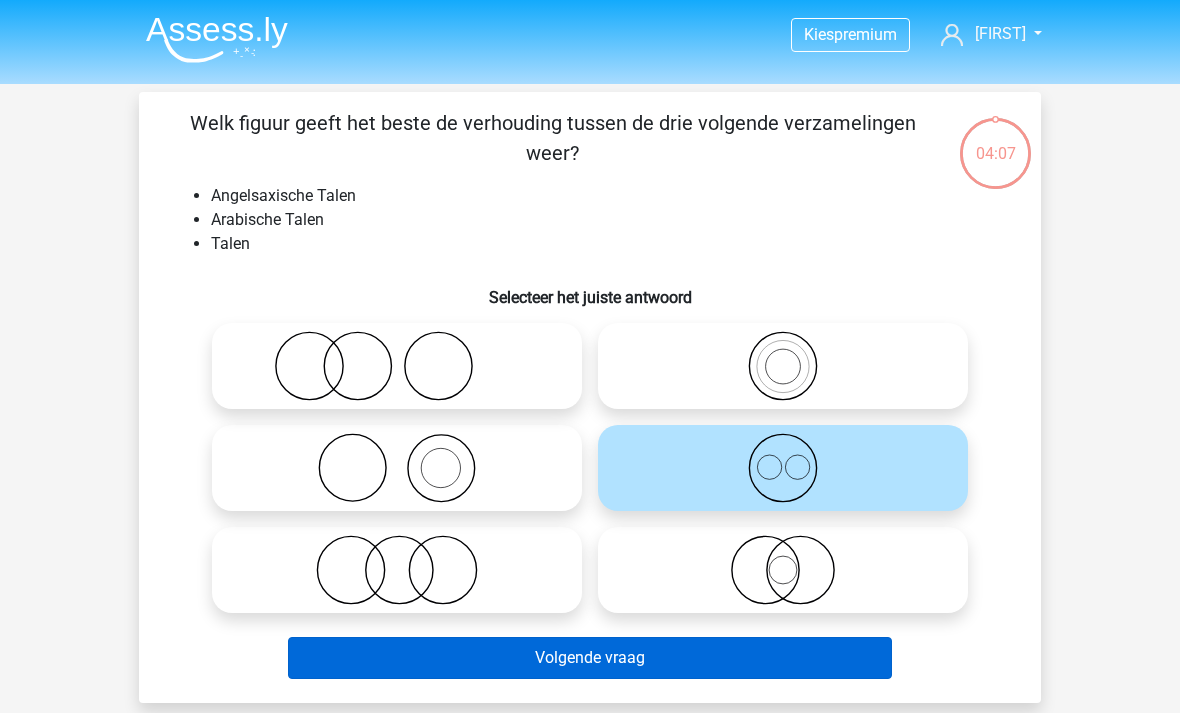 click on "Volgende vraag" at bounding box center [590, 658] 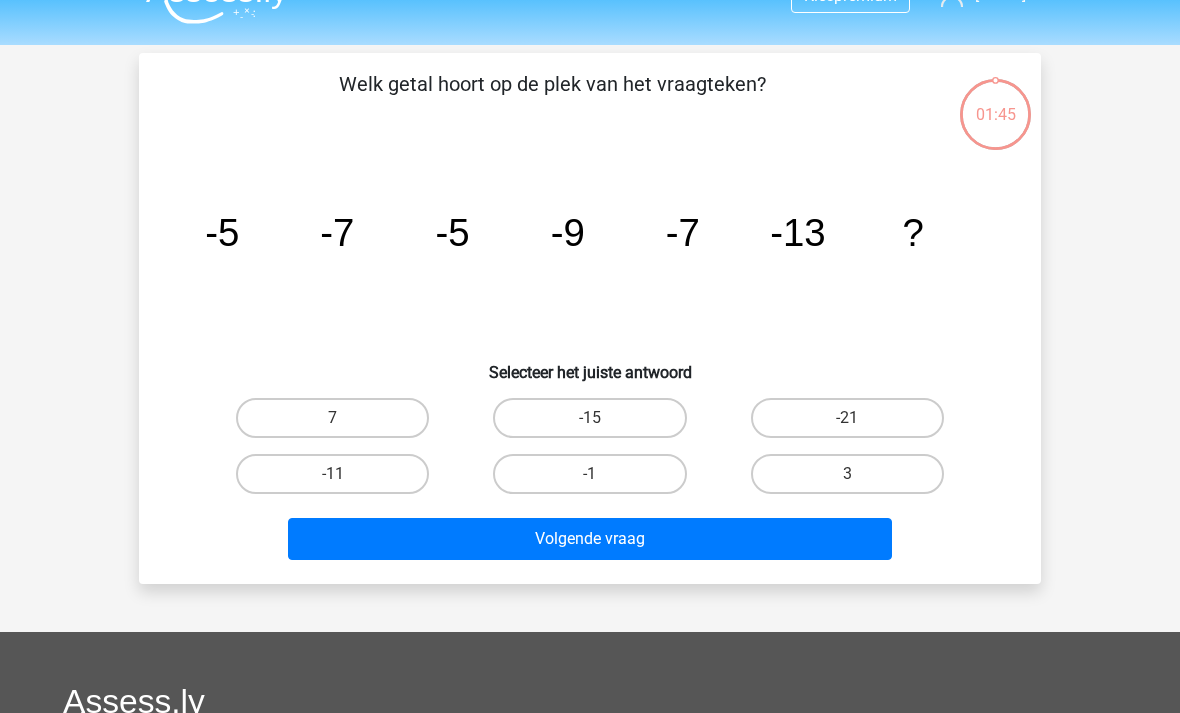 scroll, scrollTop: 0, scrollLeft: 0, axis: both 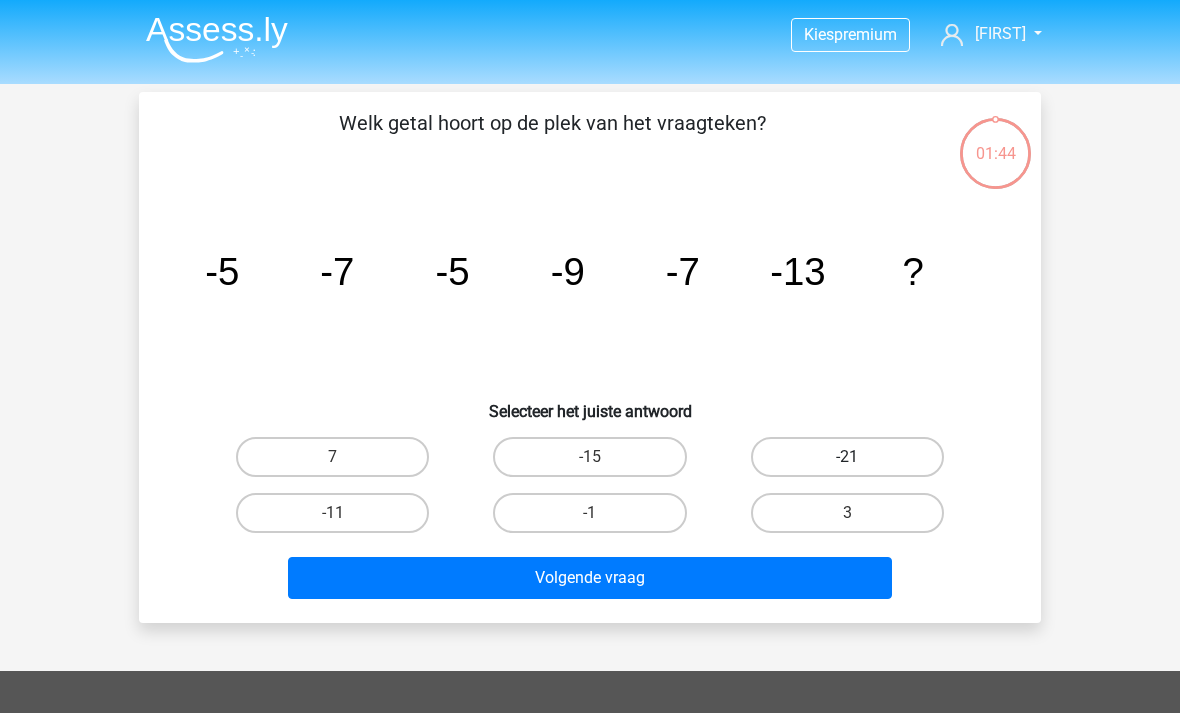 click on "-21" at bounding box center (847, 457) 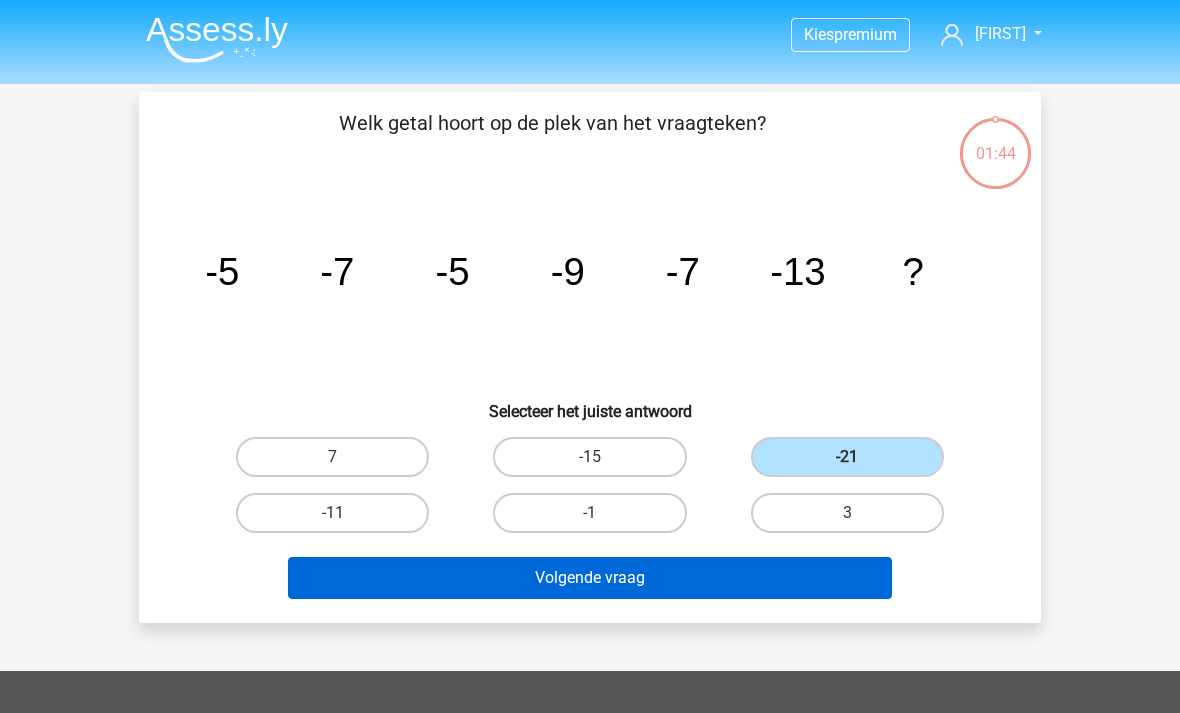 click on "Volgende vraag" at bounding box center (590, 578) 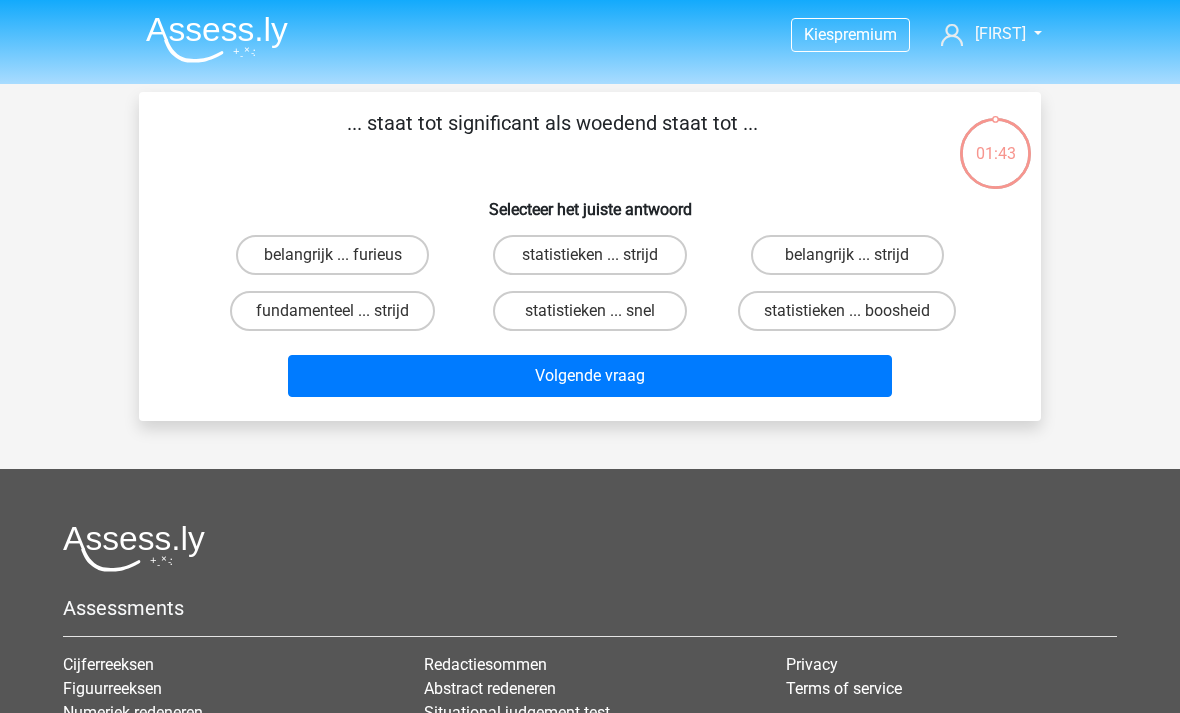 scroll, scrollTop: 0, scrollLeft: 0, axis: both 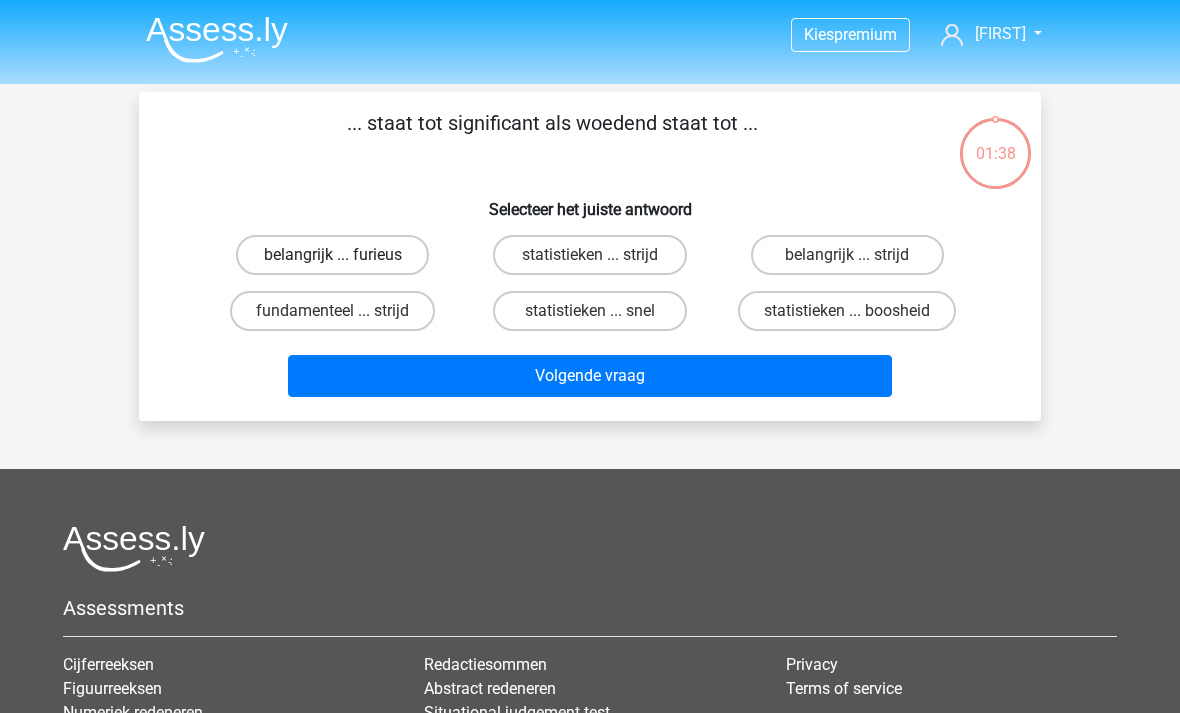 click on "belangrijk ... furieus" at bounding box center [332, 255] 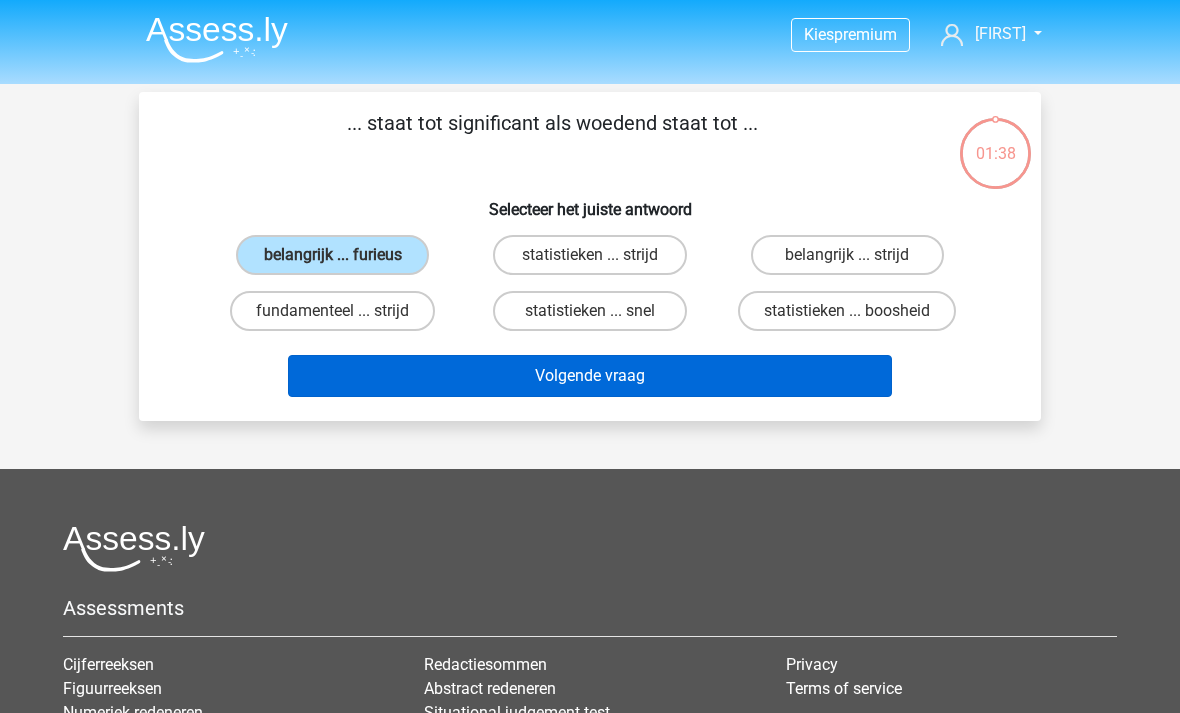 click on "Volgende vraag" at bounding box center (590, 376) 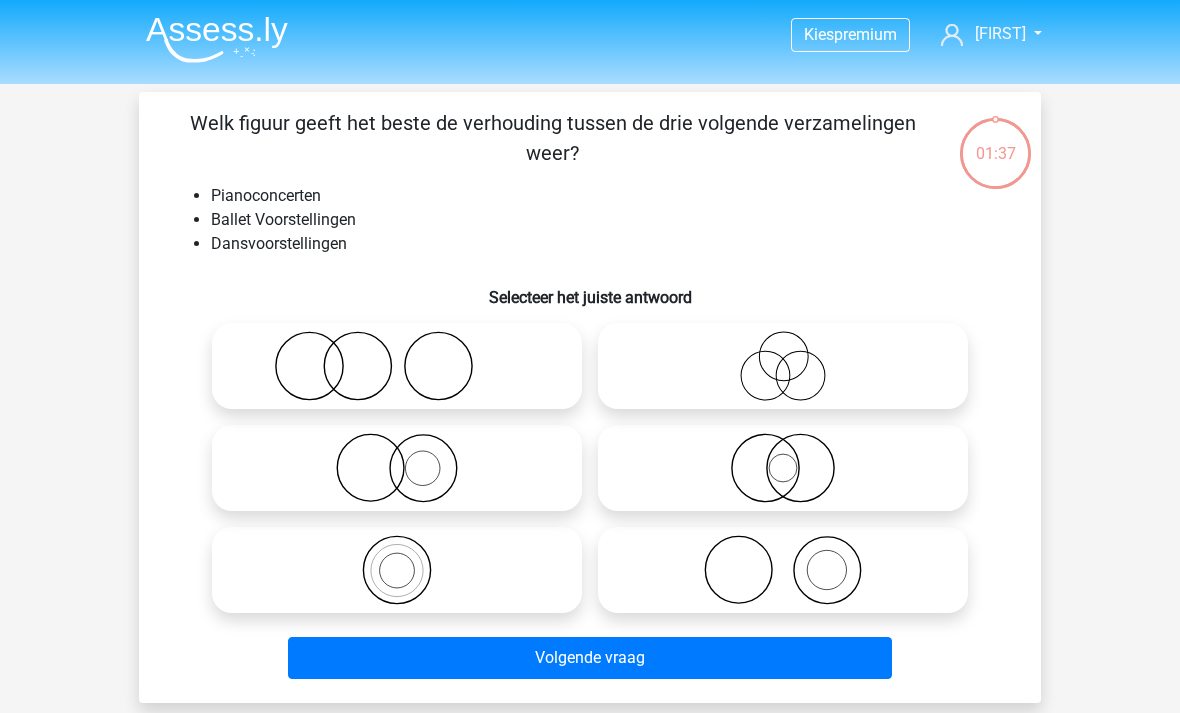 scroll, scrollTop: 0, scrollLeft: 0, axis: both 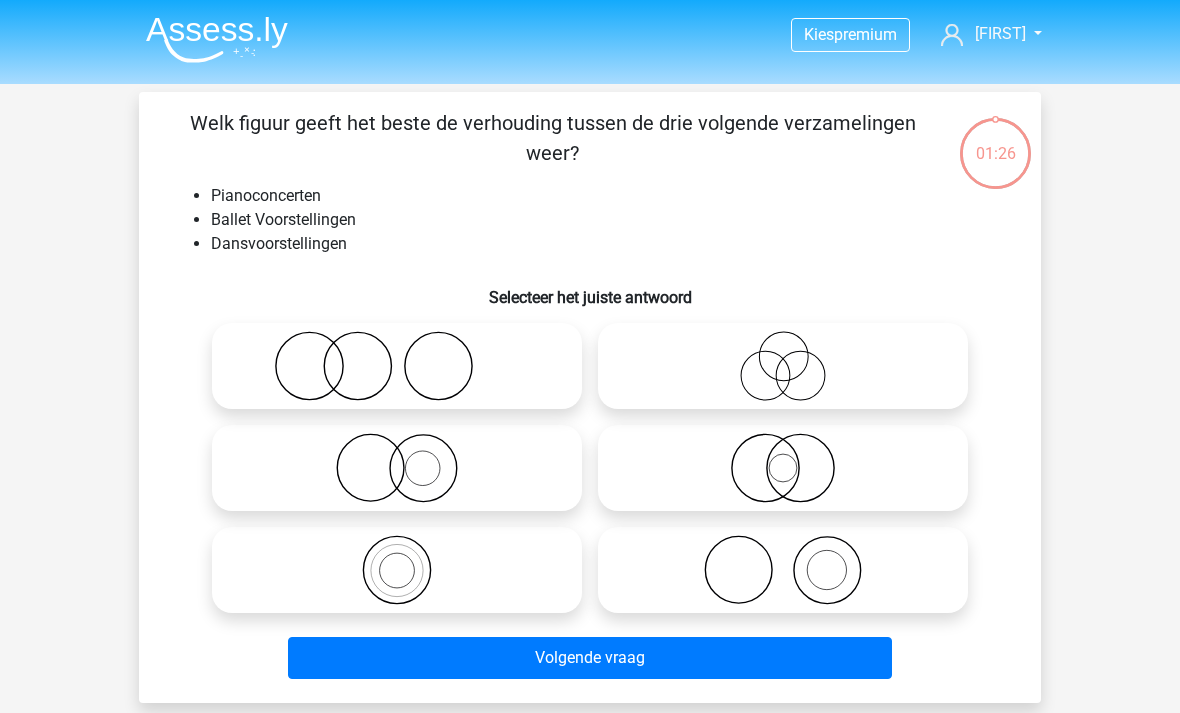 click 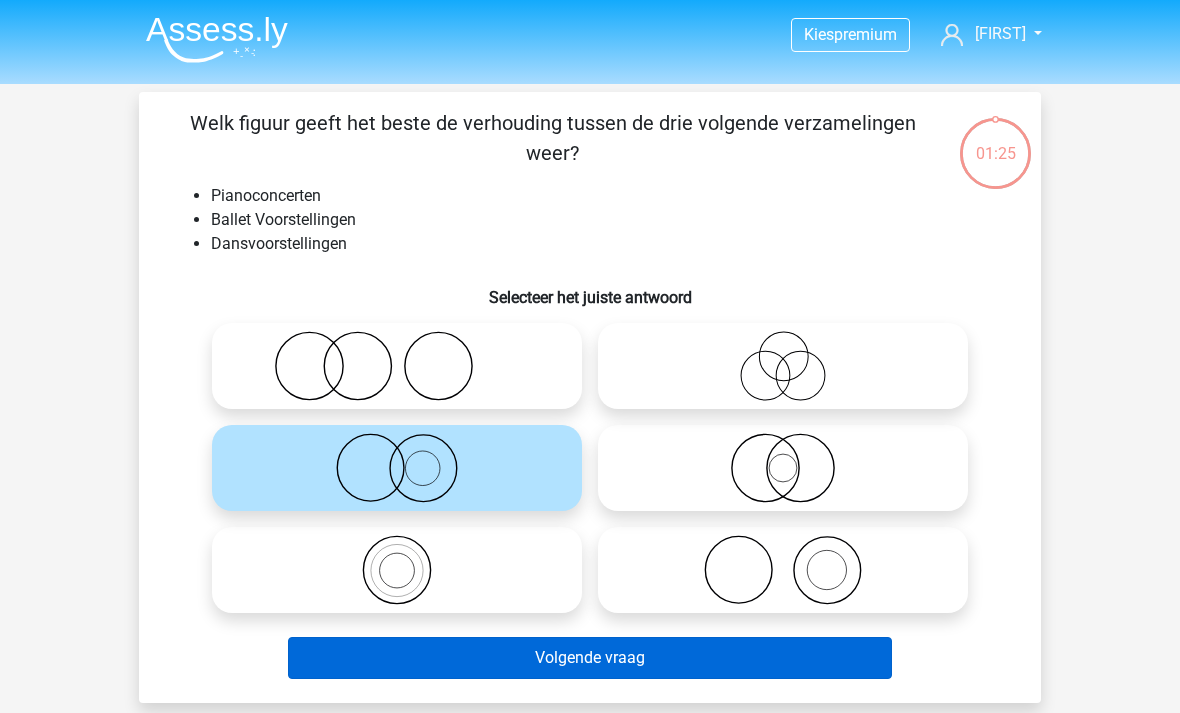 click on "Volgende vraag" at bounding box center [590, 658] 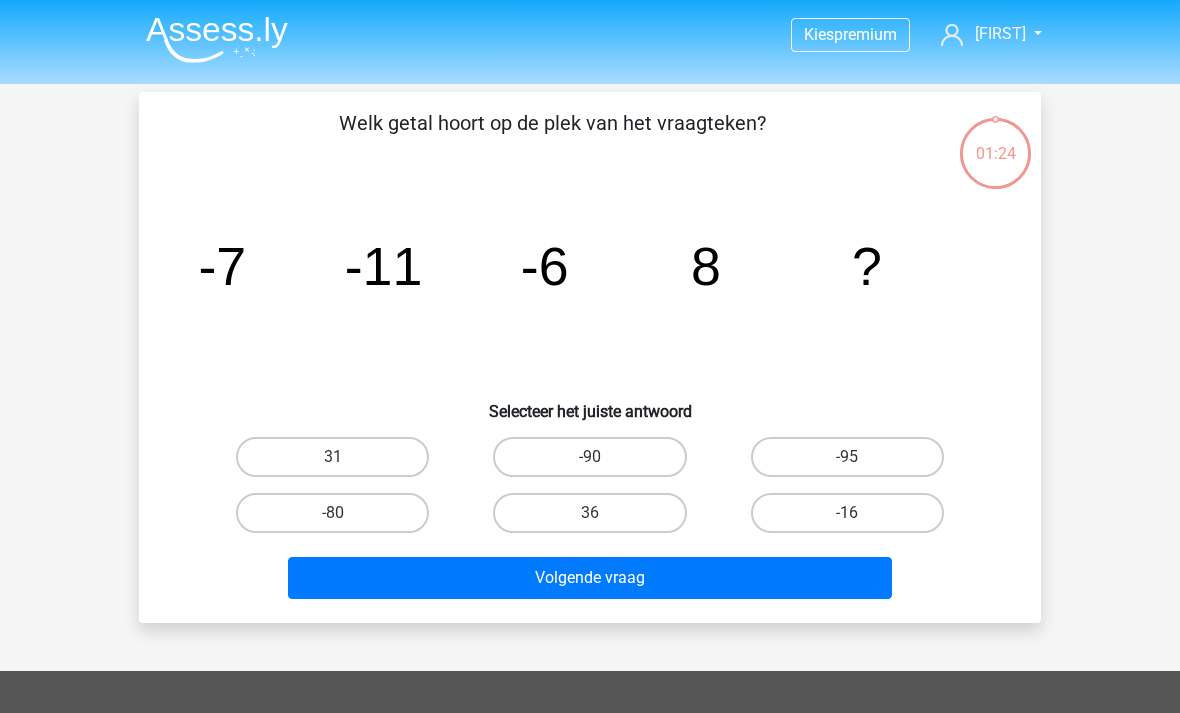 scroll, scrollTop: 0, scrollLeft: 0, axis: both 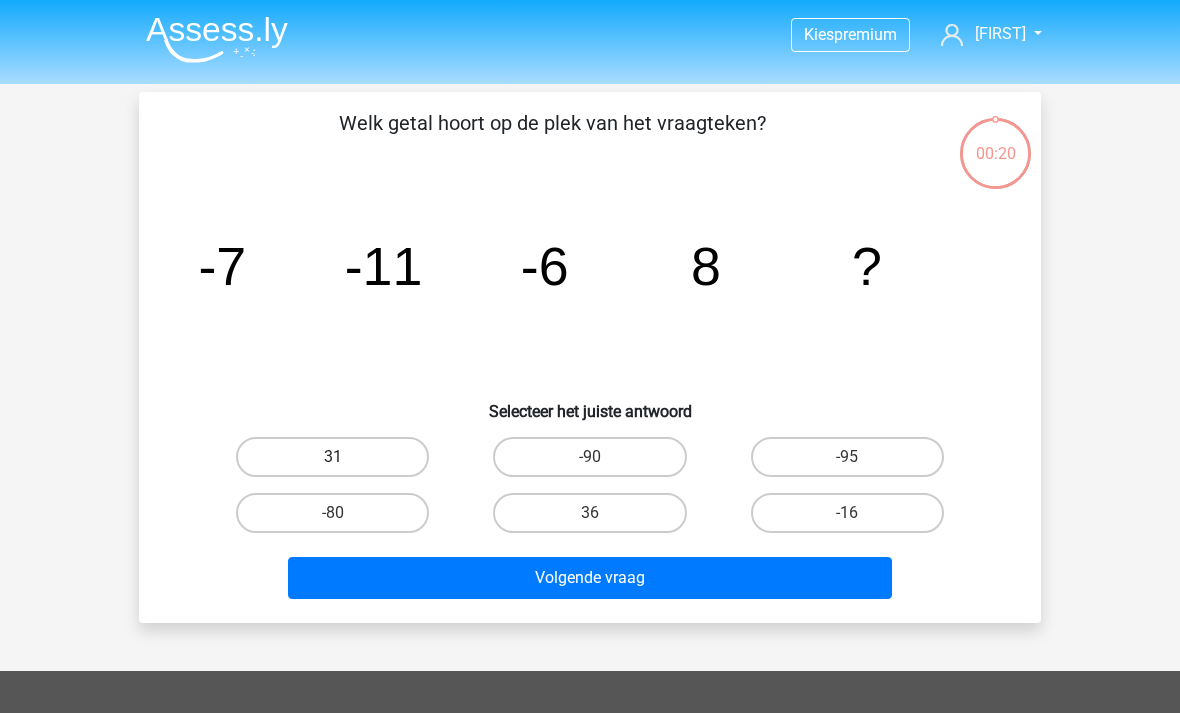 click on "31" at bounding box center [332, 457] 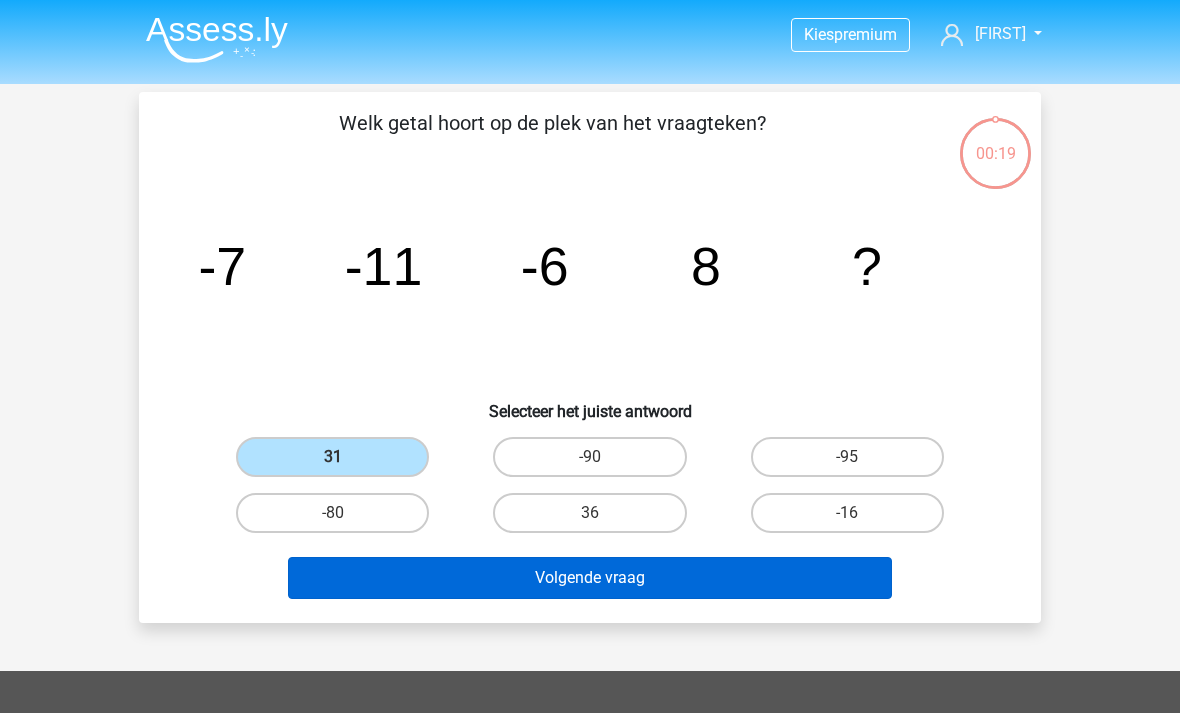 click on "Volgende vraag" at bounding box center [590, 578] 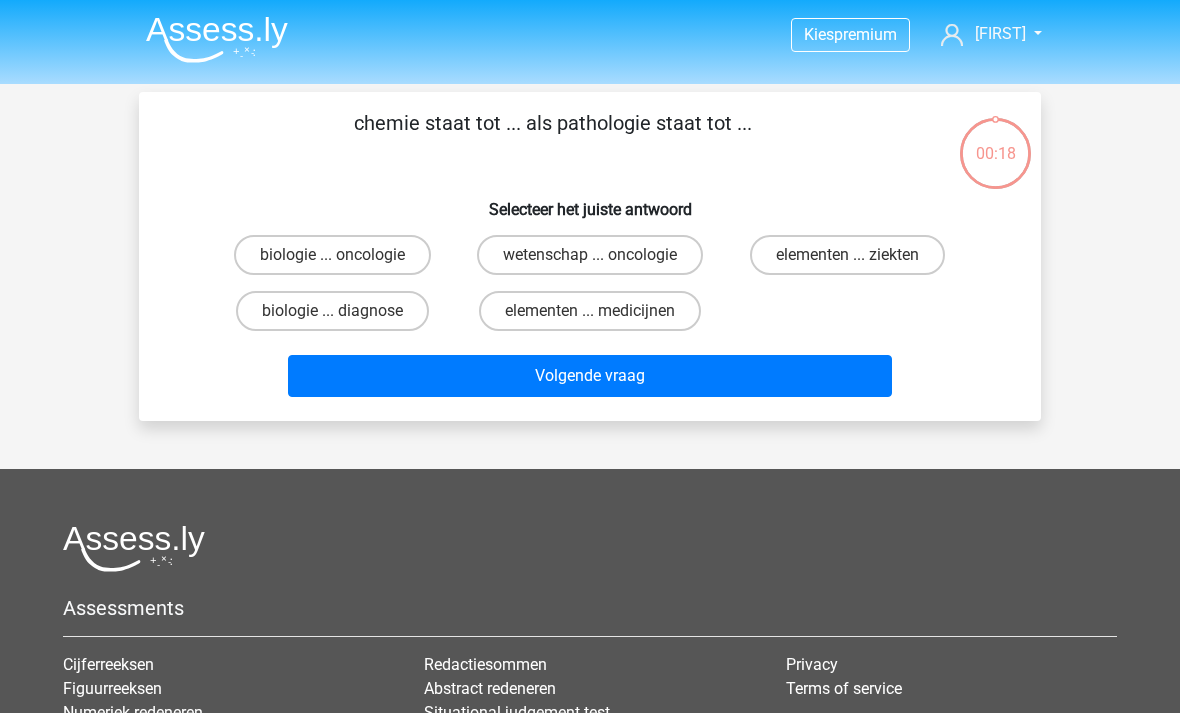 scroll, scrollTop: 0, scrollLeft: 0, axis: both 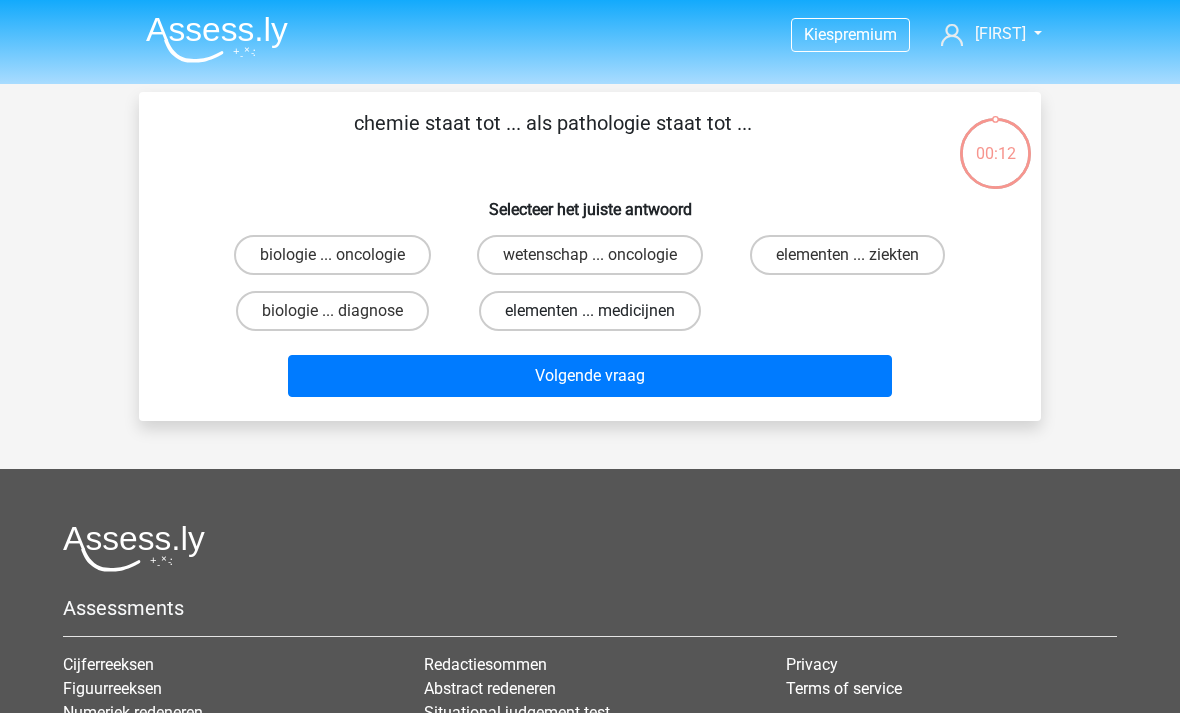 click on "elementen ... medicijnen" at bounding box center [590, 311] 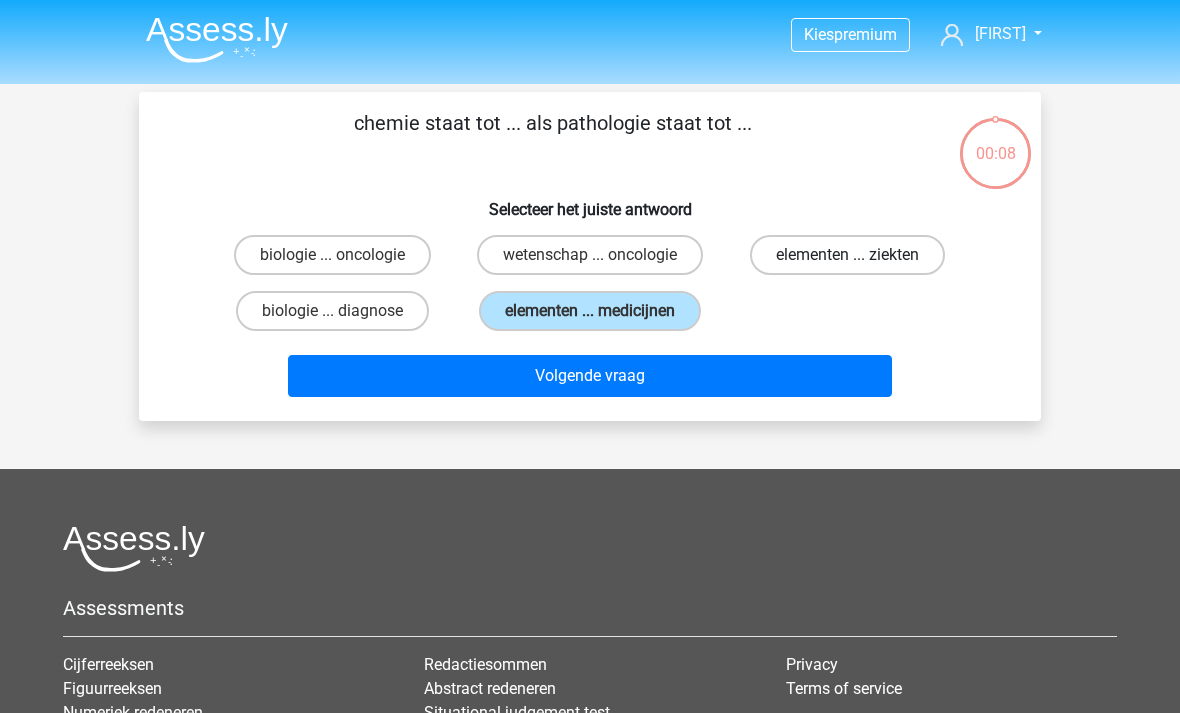 click on "elementen ... ziekten" at bounding box center (847, 255) 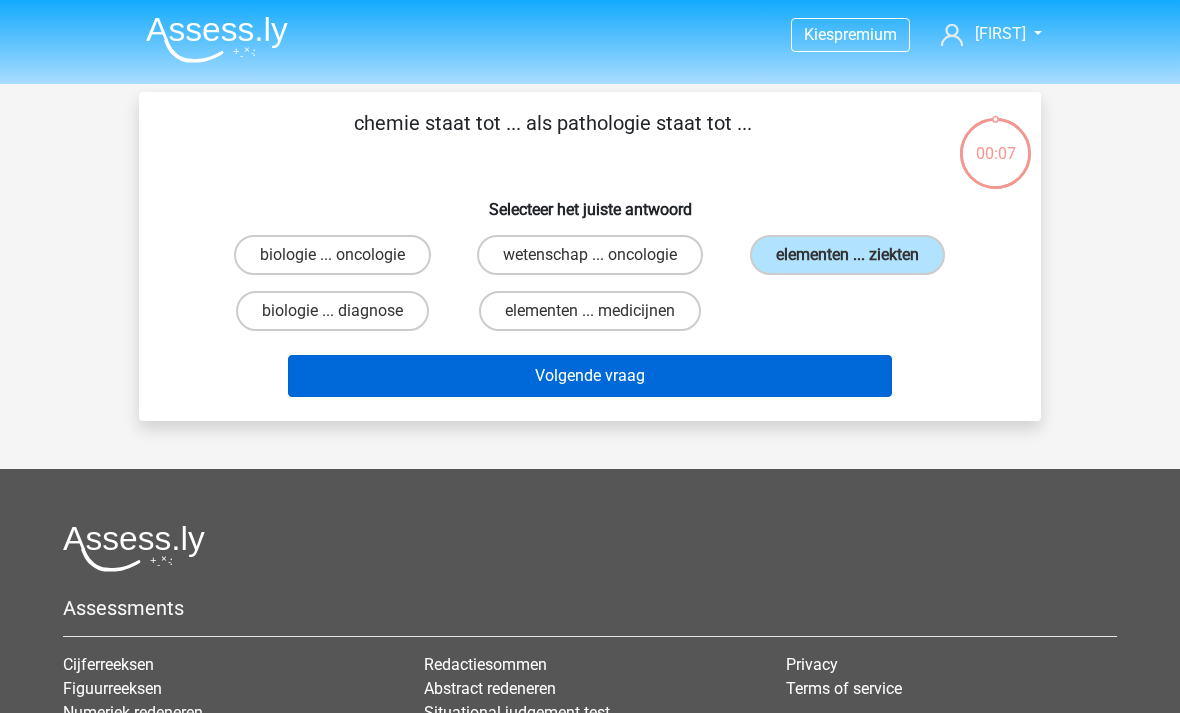 click on "Volgende vraag" at bounding box center (590, 376) 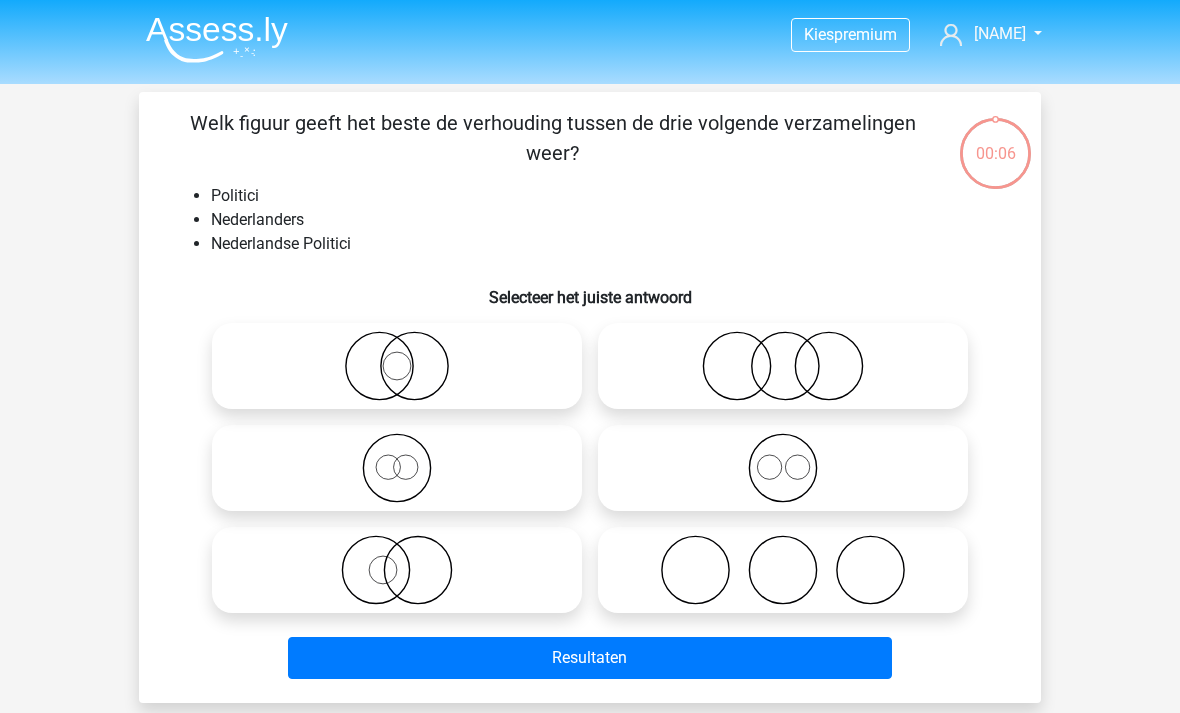 scroll, scrollTop: 0, scrollLeft: 0, axis: both 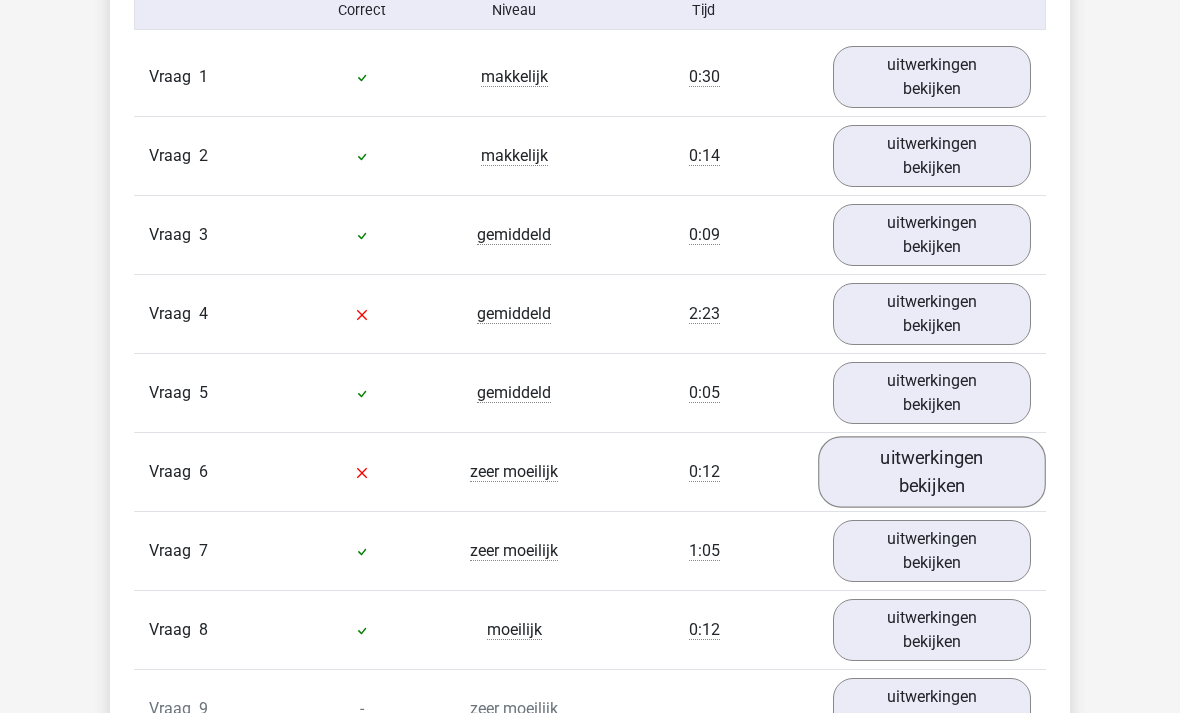 click on "uitwerkingen bekijken" at bounding box center (932, 472) 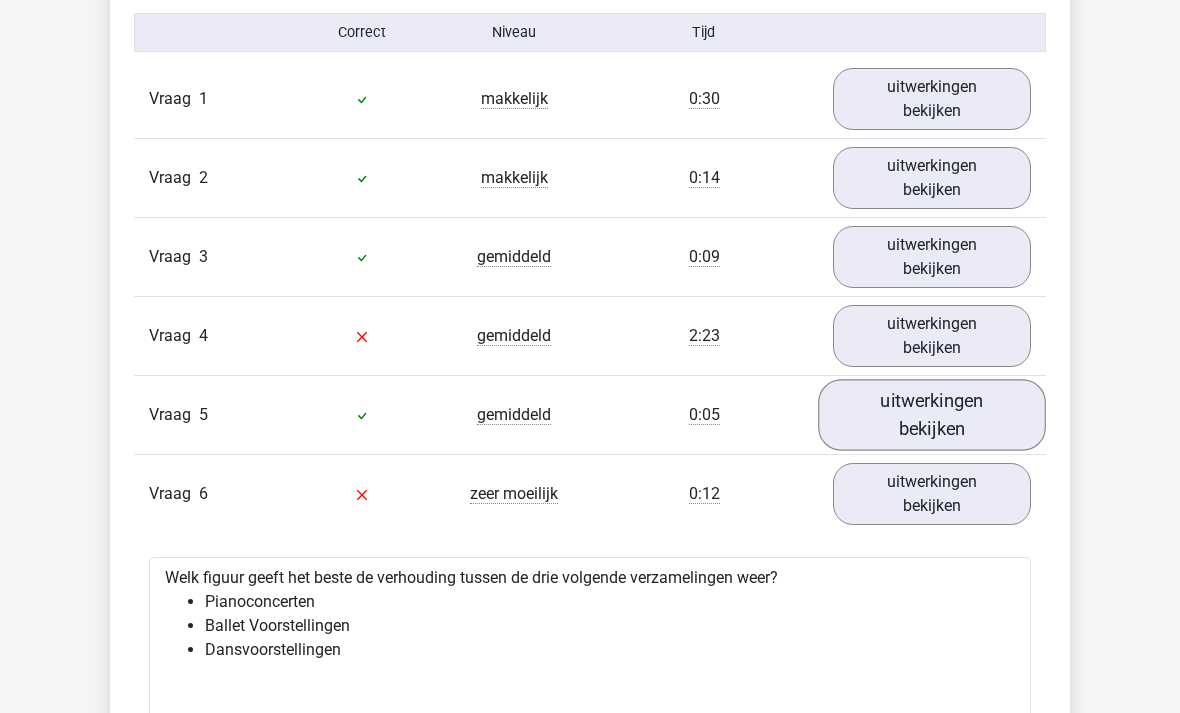 scroll, scrollTop: 2160, scrollLeft: 0, axis: vertical 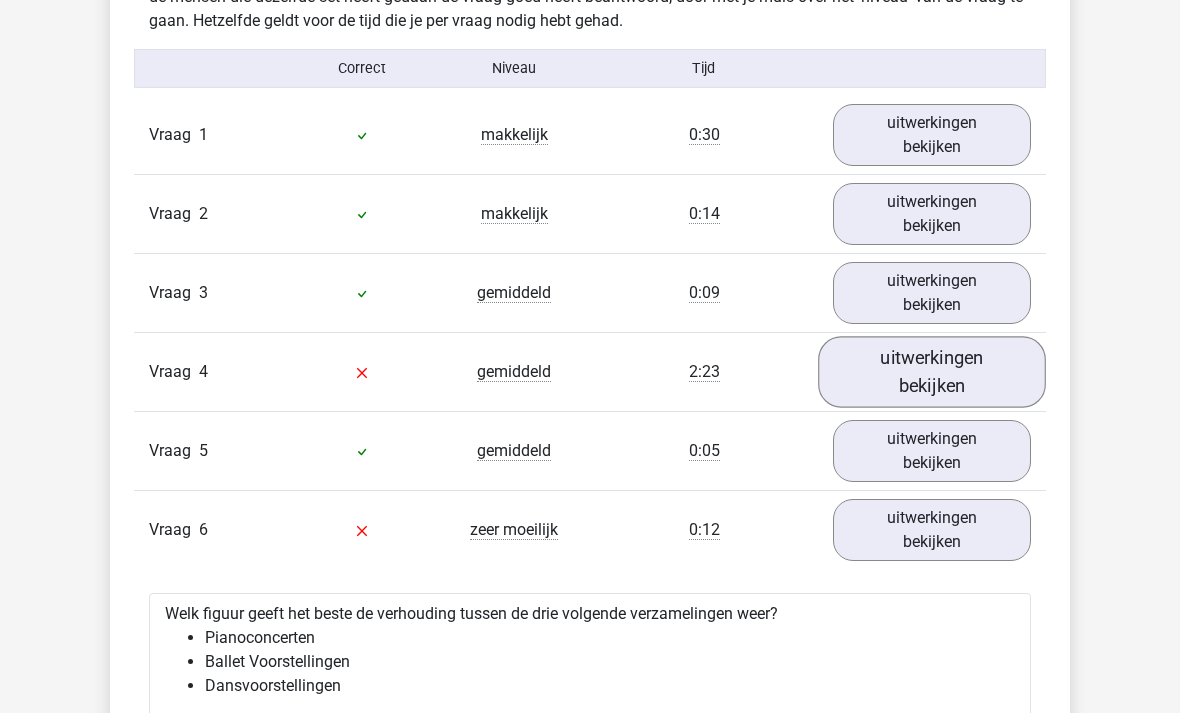 click on "uitwerkingen bekijken" at bounding box center [932, 372] 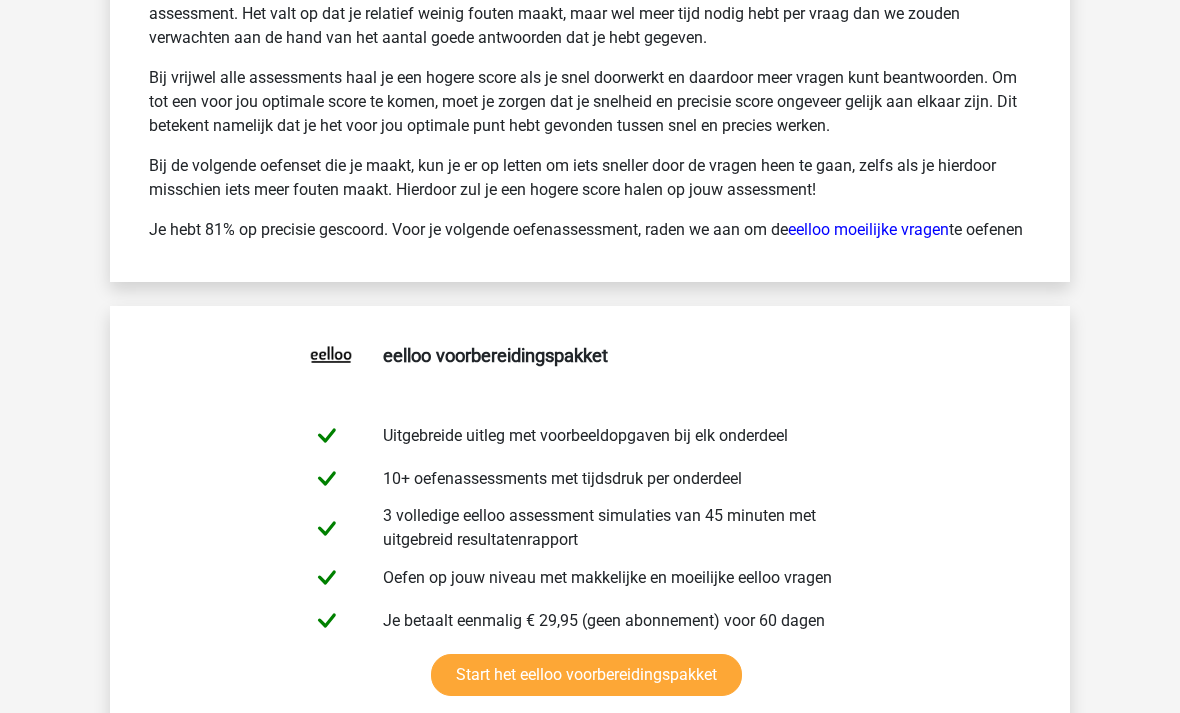scroll, scrollTop: 5344, scrollLeft: 0, axis: vertical 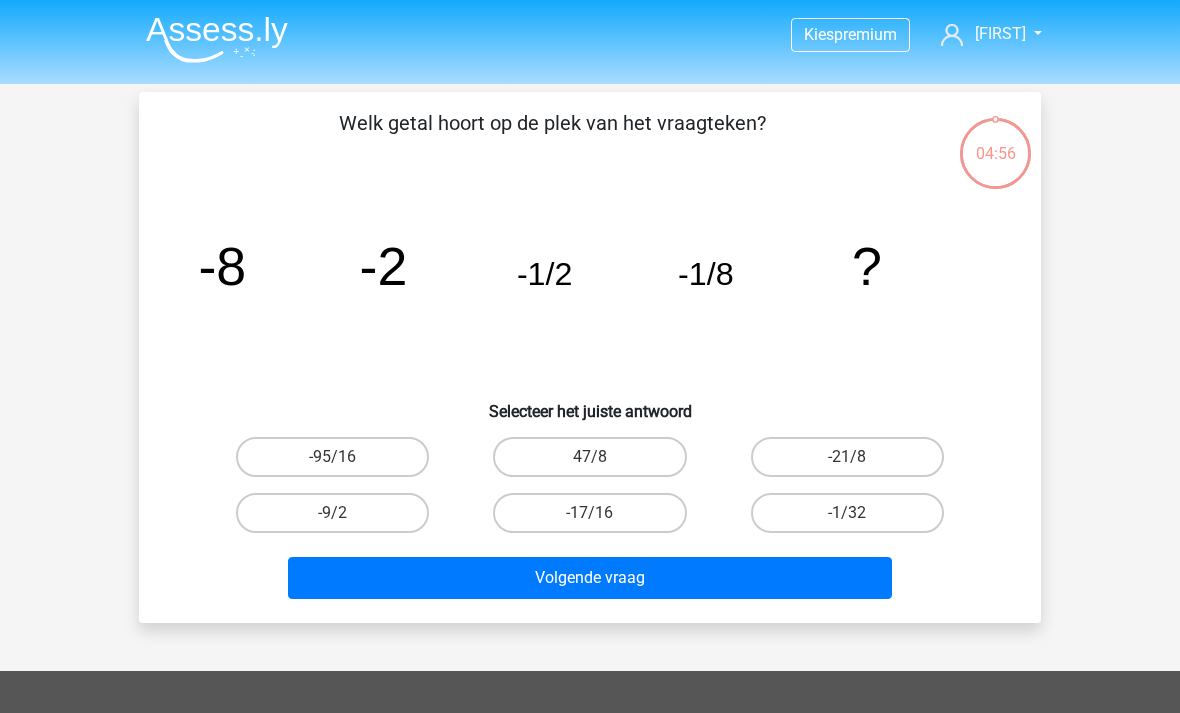 click at bounding box center [217, 39] 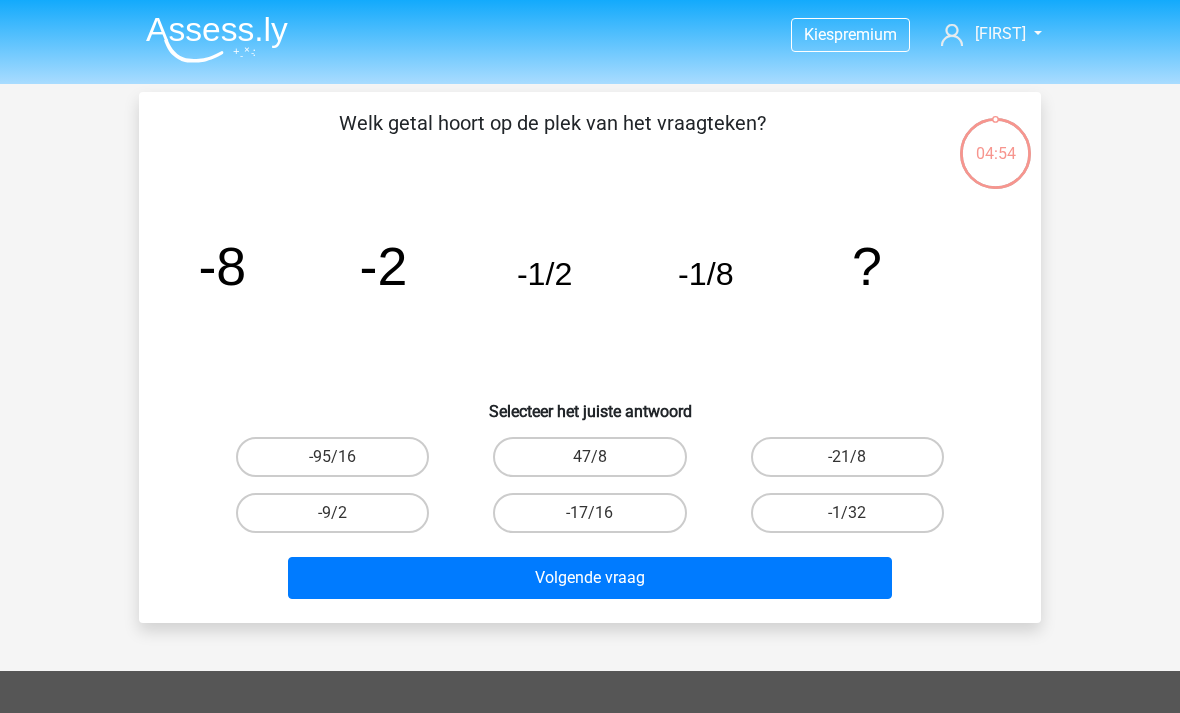 scroll, scrollTop: 0, scrollLeft: 0, axis: both 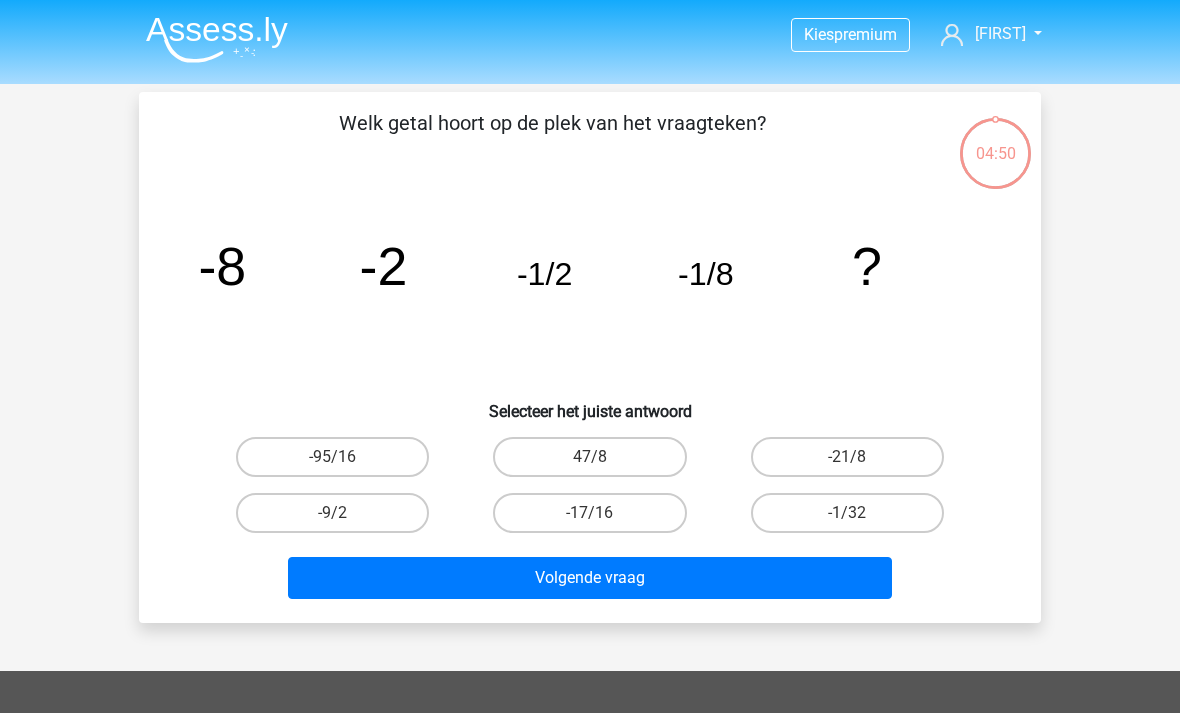 click on "04:50" at bounding box center (995, 141) 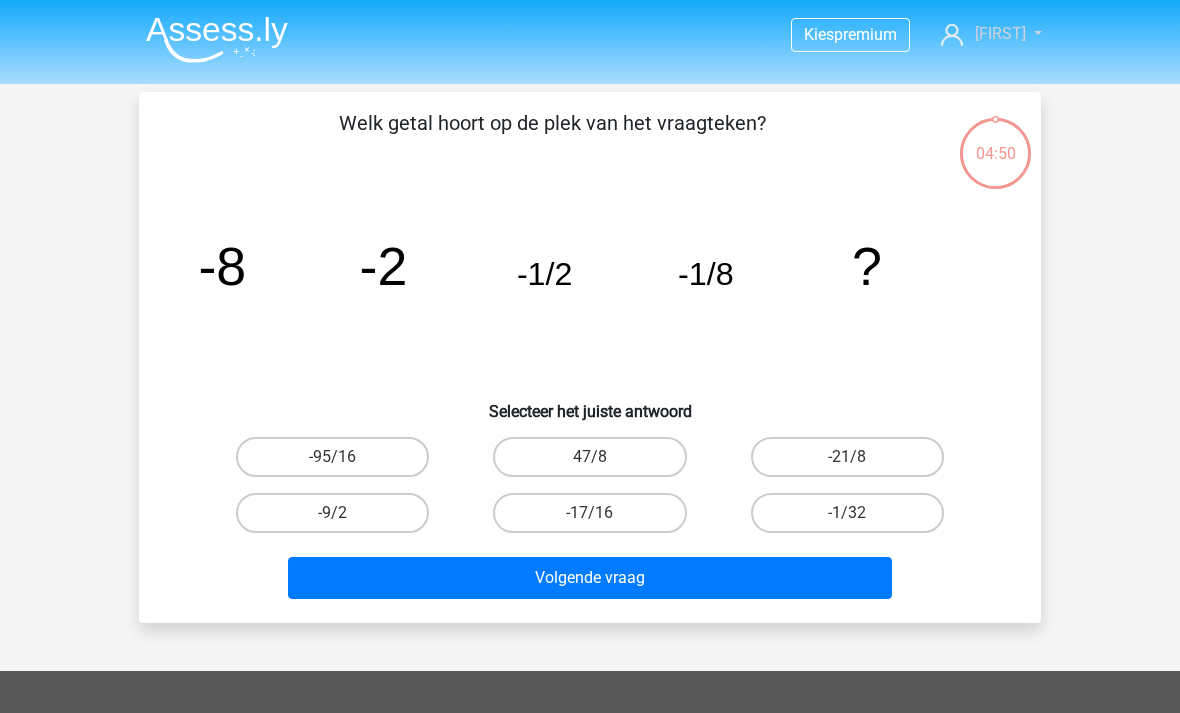 click on "[FIRST]" at bounding box center (1000, 33) 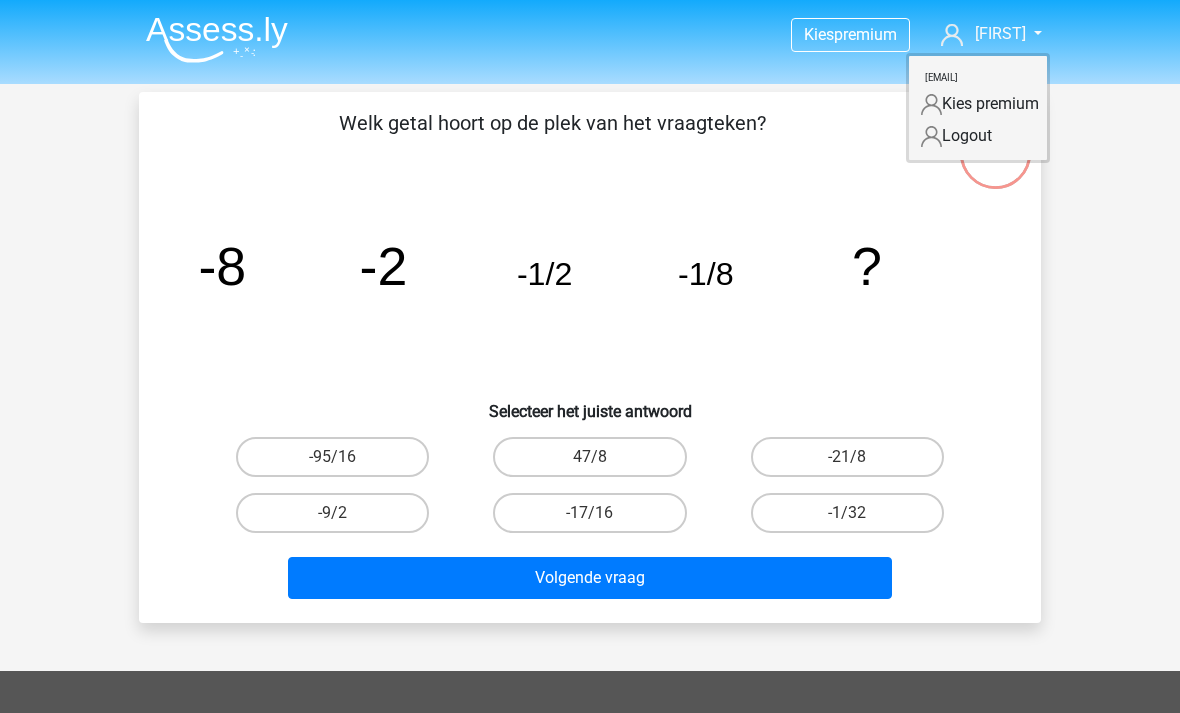 click on "Kies premium
[FIRST]
[EMAIL]" at bounding box center [590, 599] 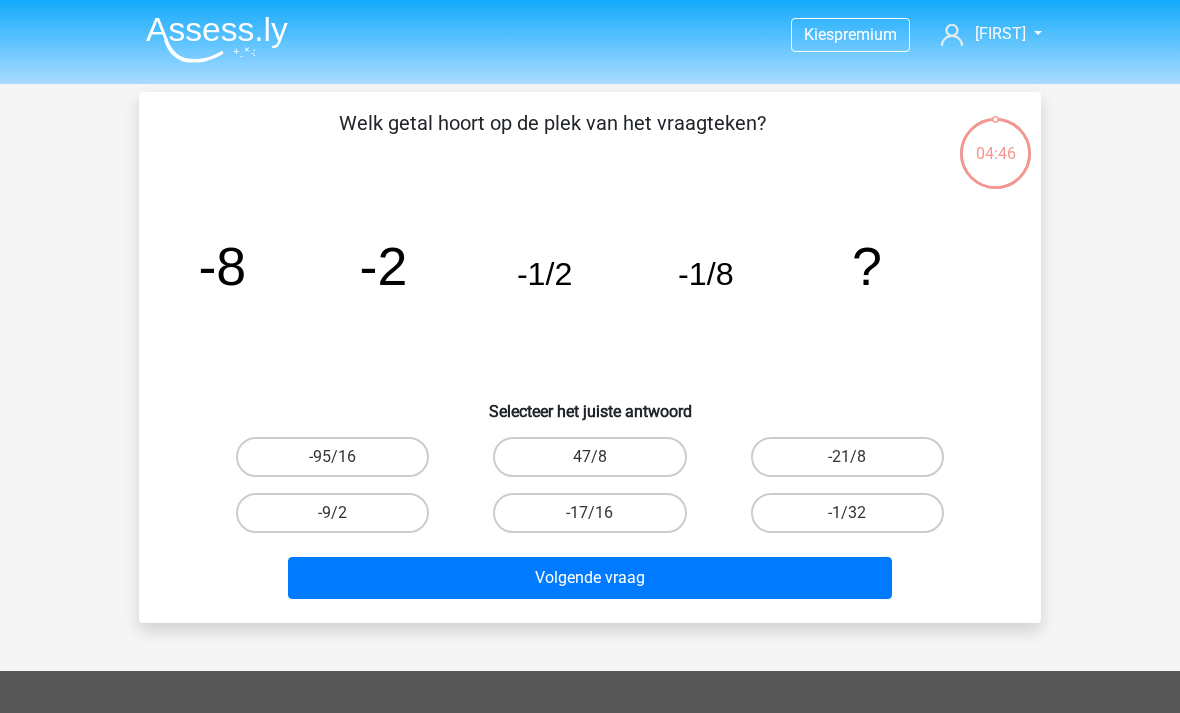 click on "image/svg+xml
-8
-2
-1/2
-1/8
?" 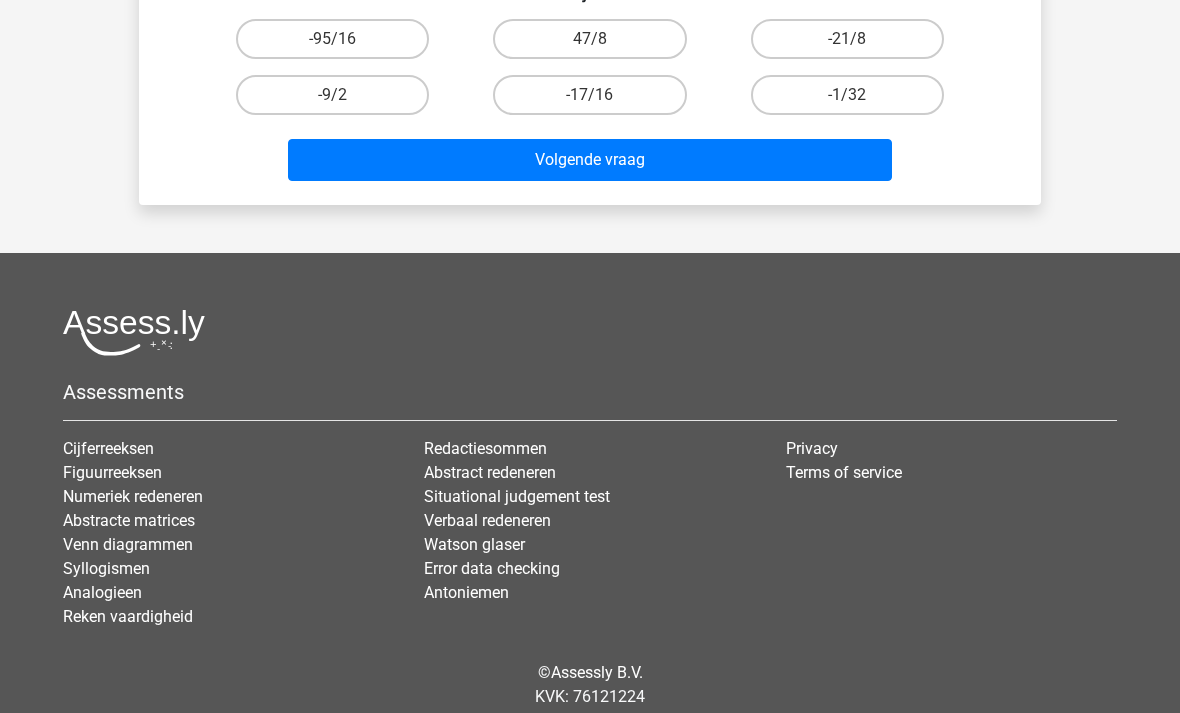 scroll, scrollTop: 422, scrollLeft: 0, axis: vertical 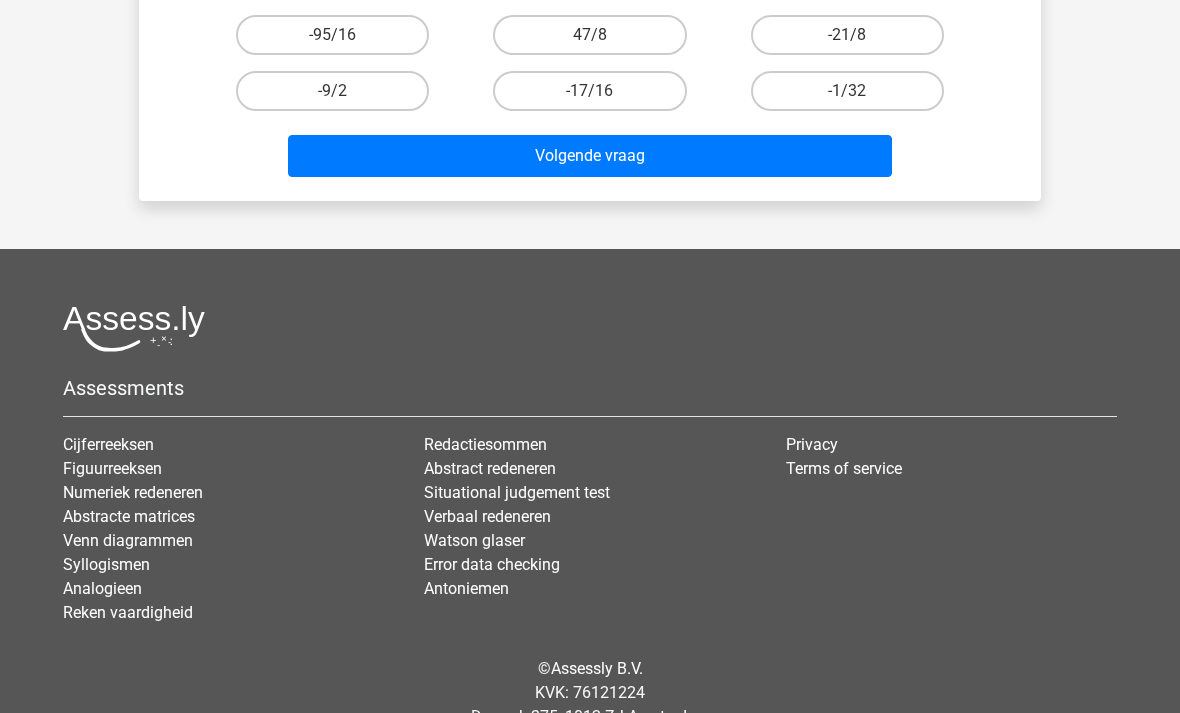 click on "Assessments" at bounding box center [590, 388] 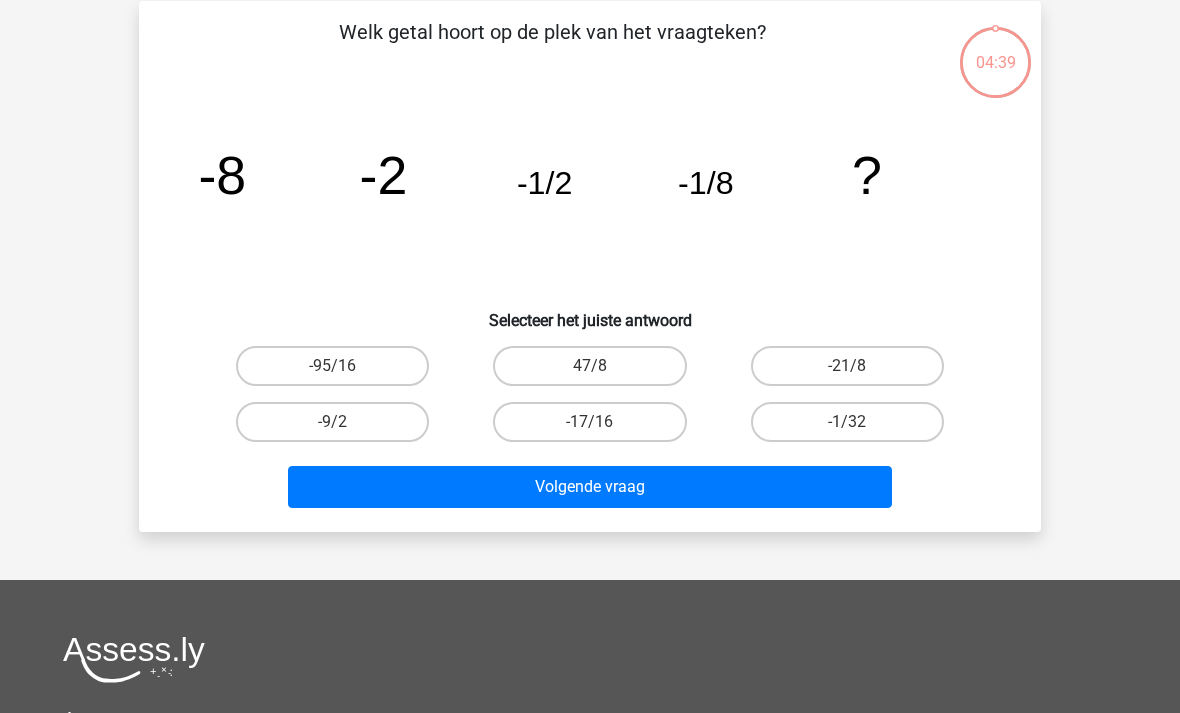 scroll, scrollTop: 0, scrollLeft: 0, axis: both 